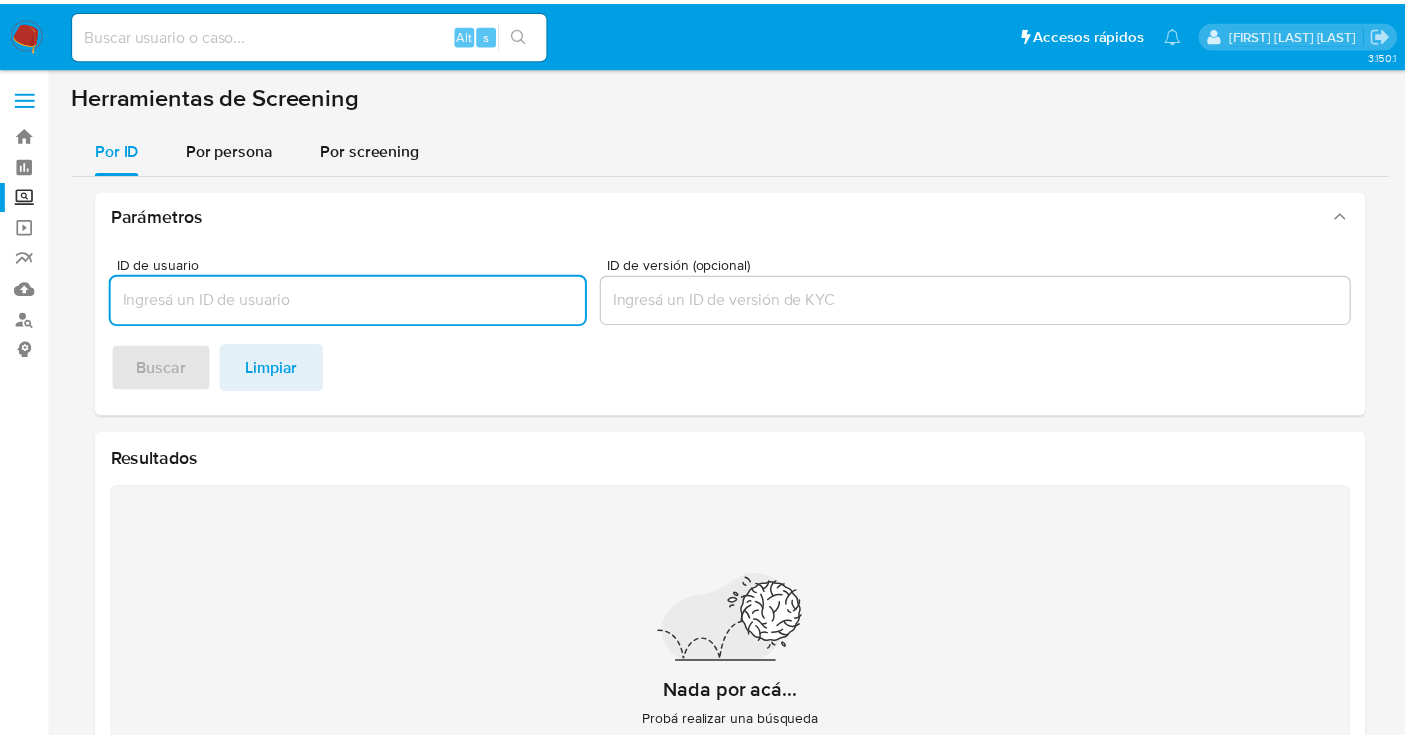 scroll, scrollTop: 0, scrollLeft: 0, axis: both 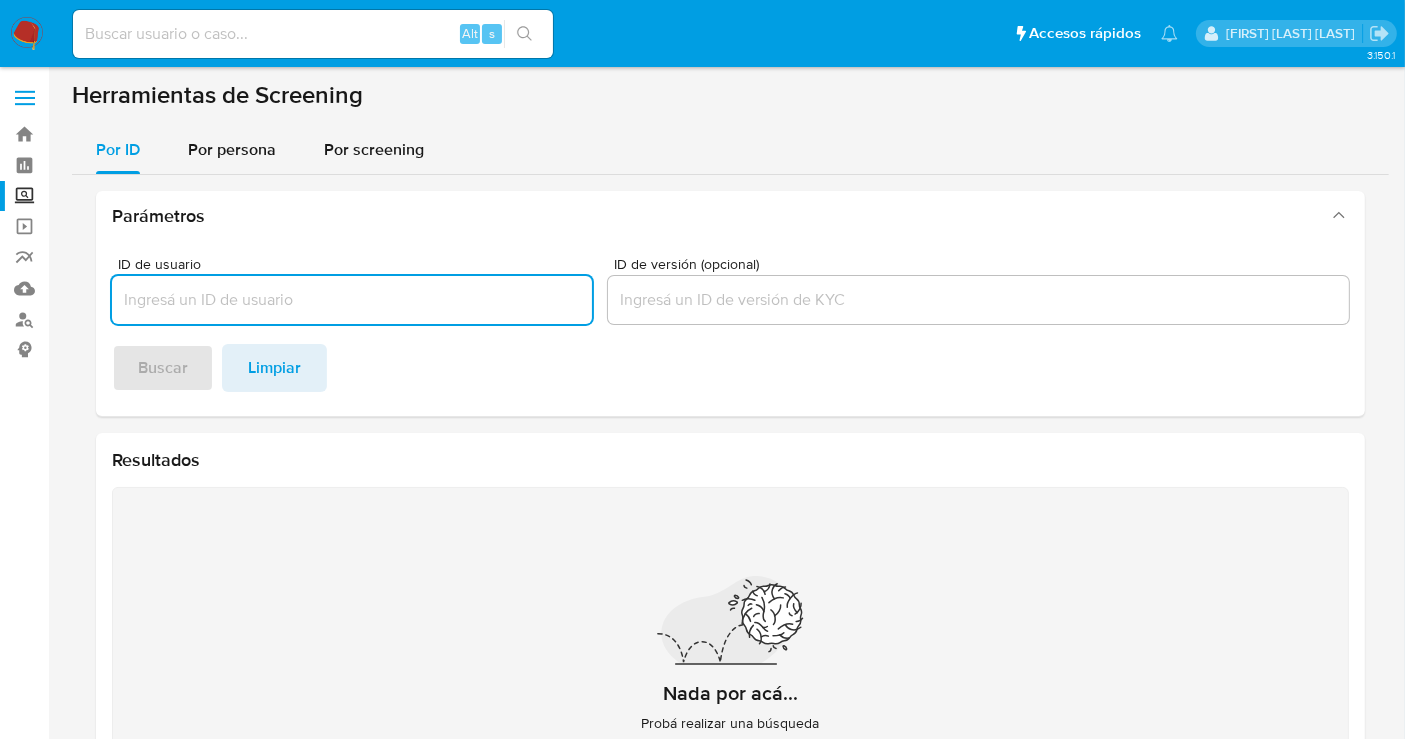click at bounding box center [27, 34] 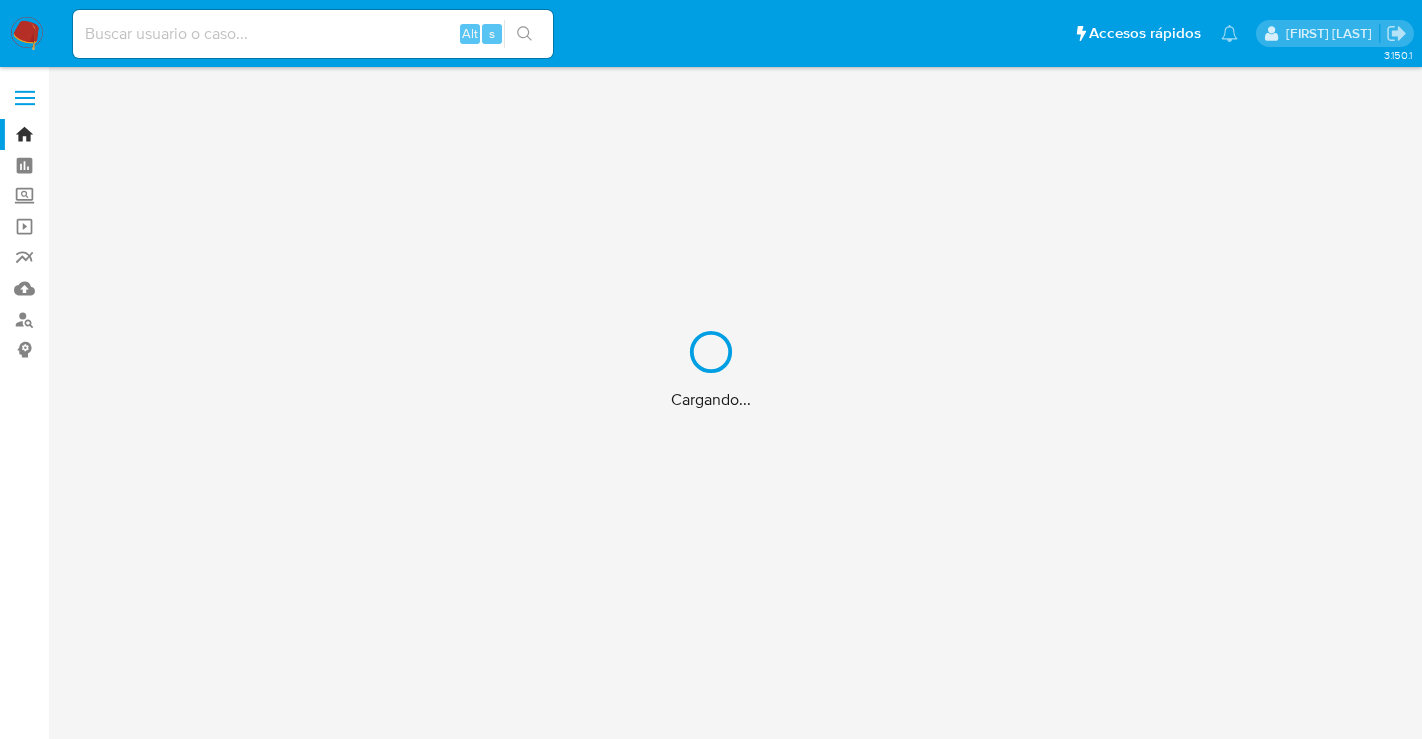scroll, scrollTop: 0, scrollLeft: 0, axis: both 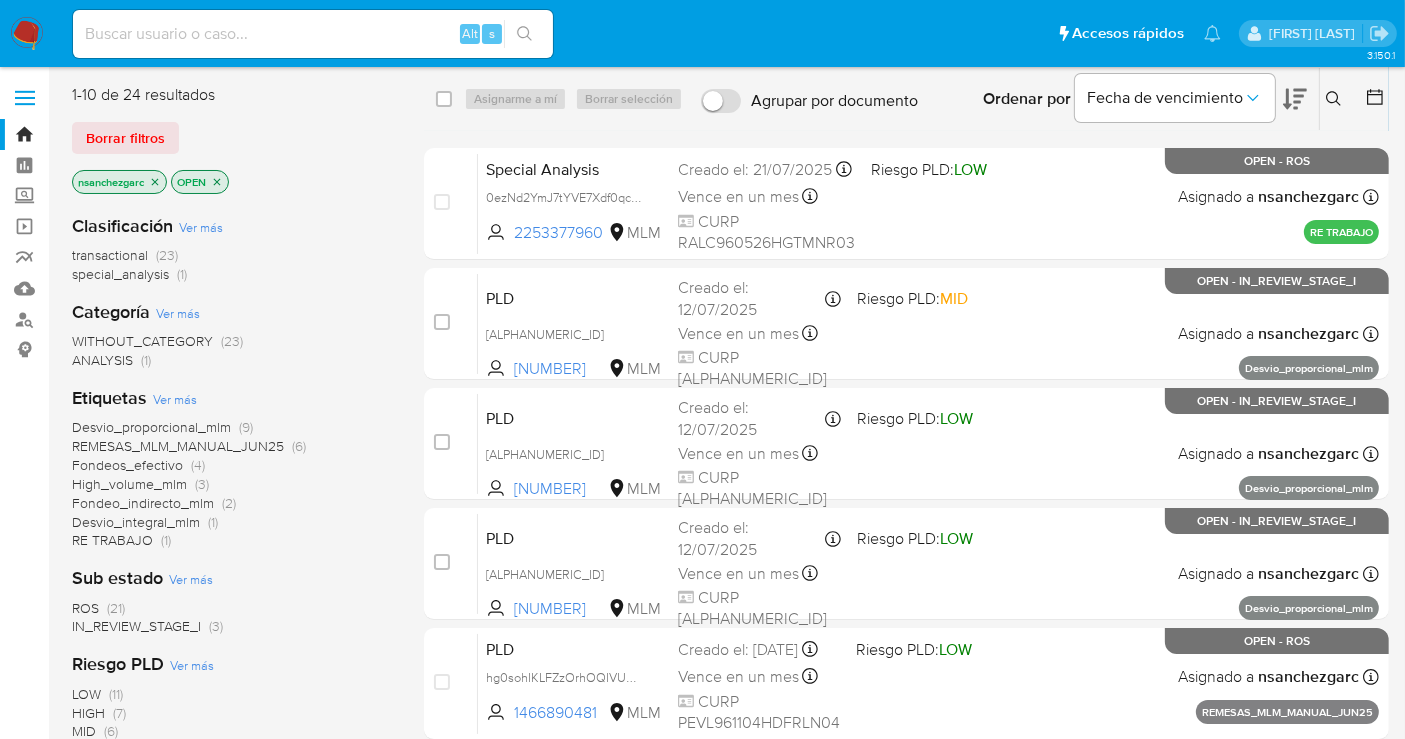 click 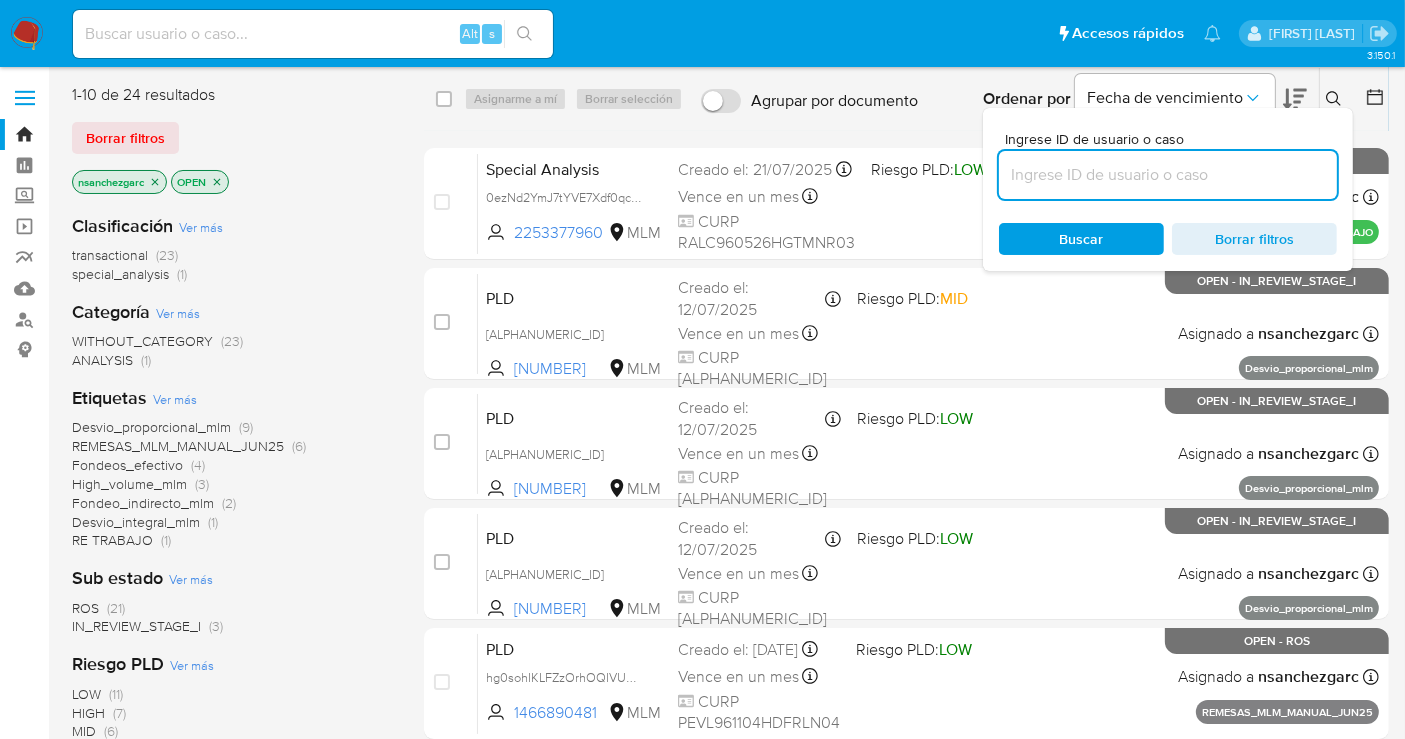 click at bounding box center [1168, 175] 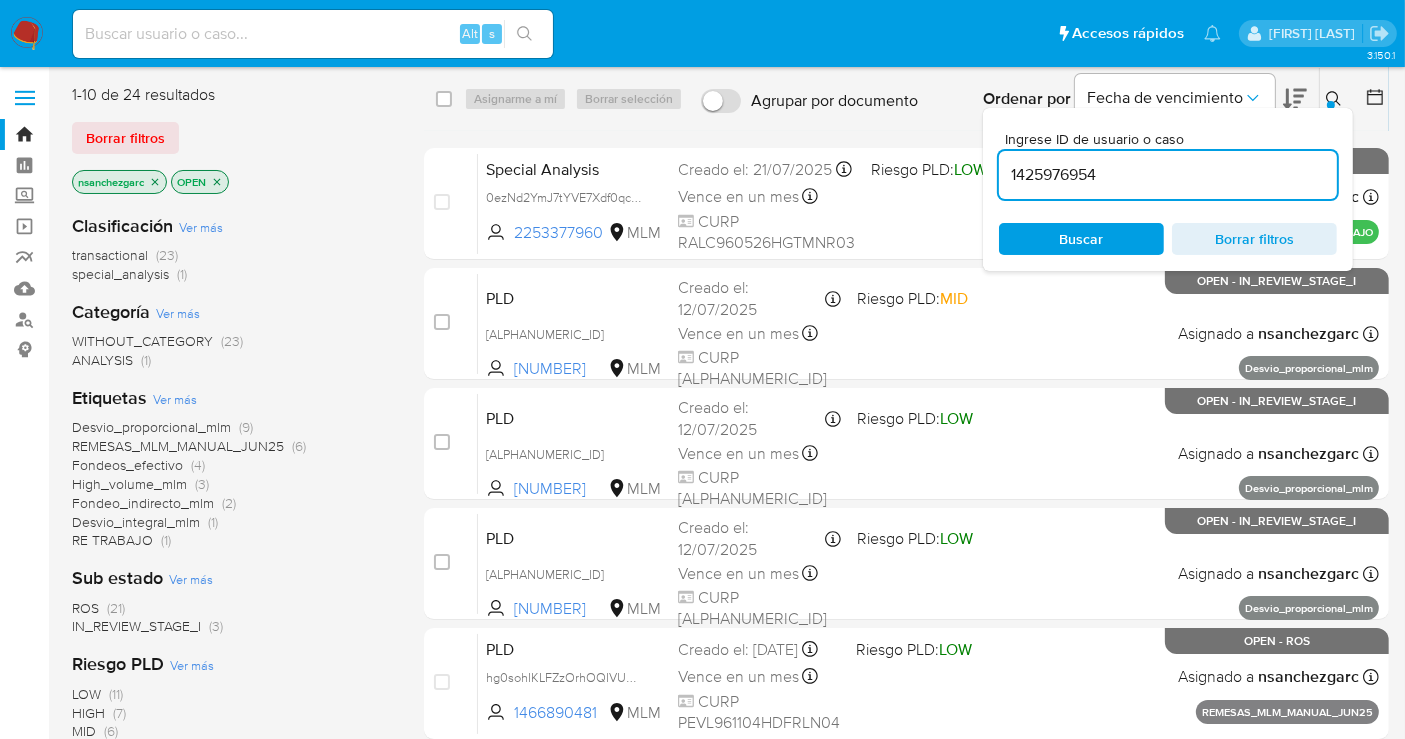 type on "1425976954" 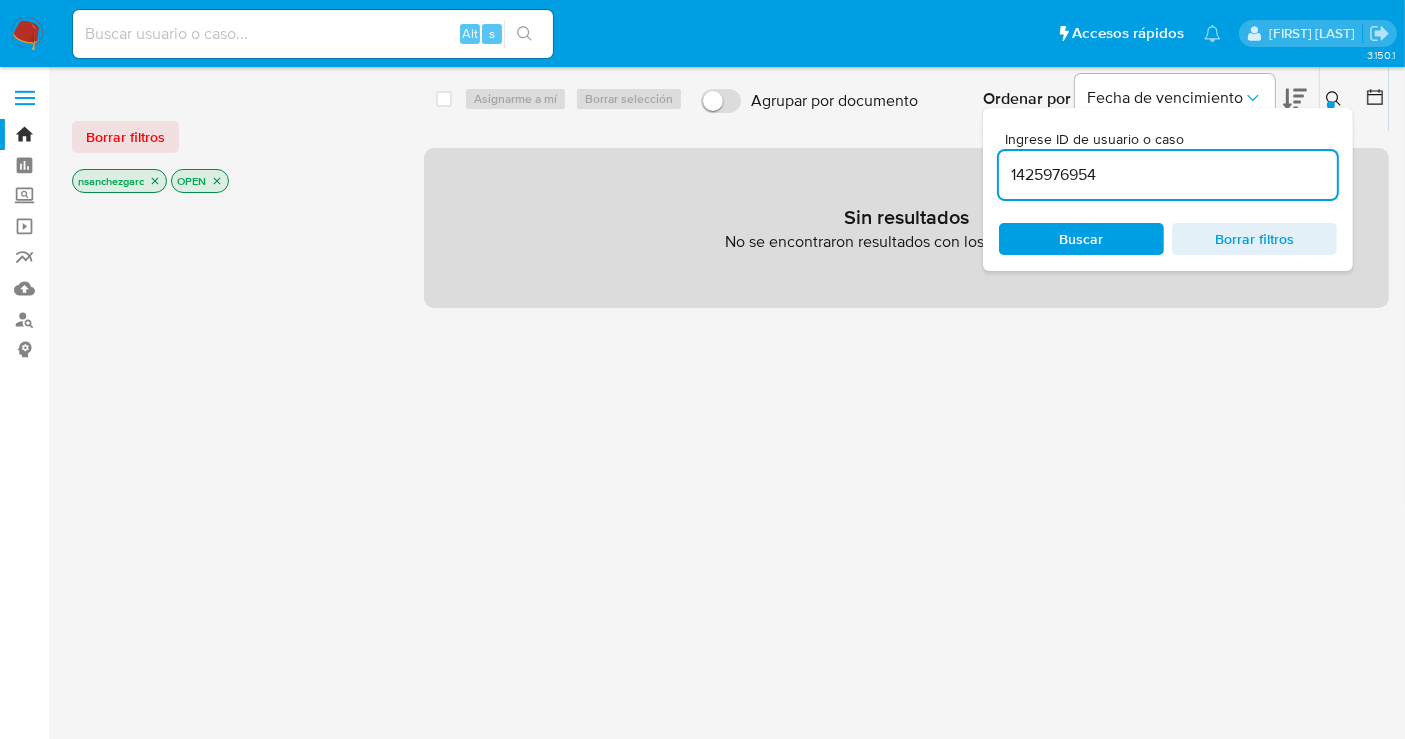 click 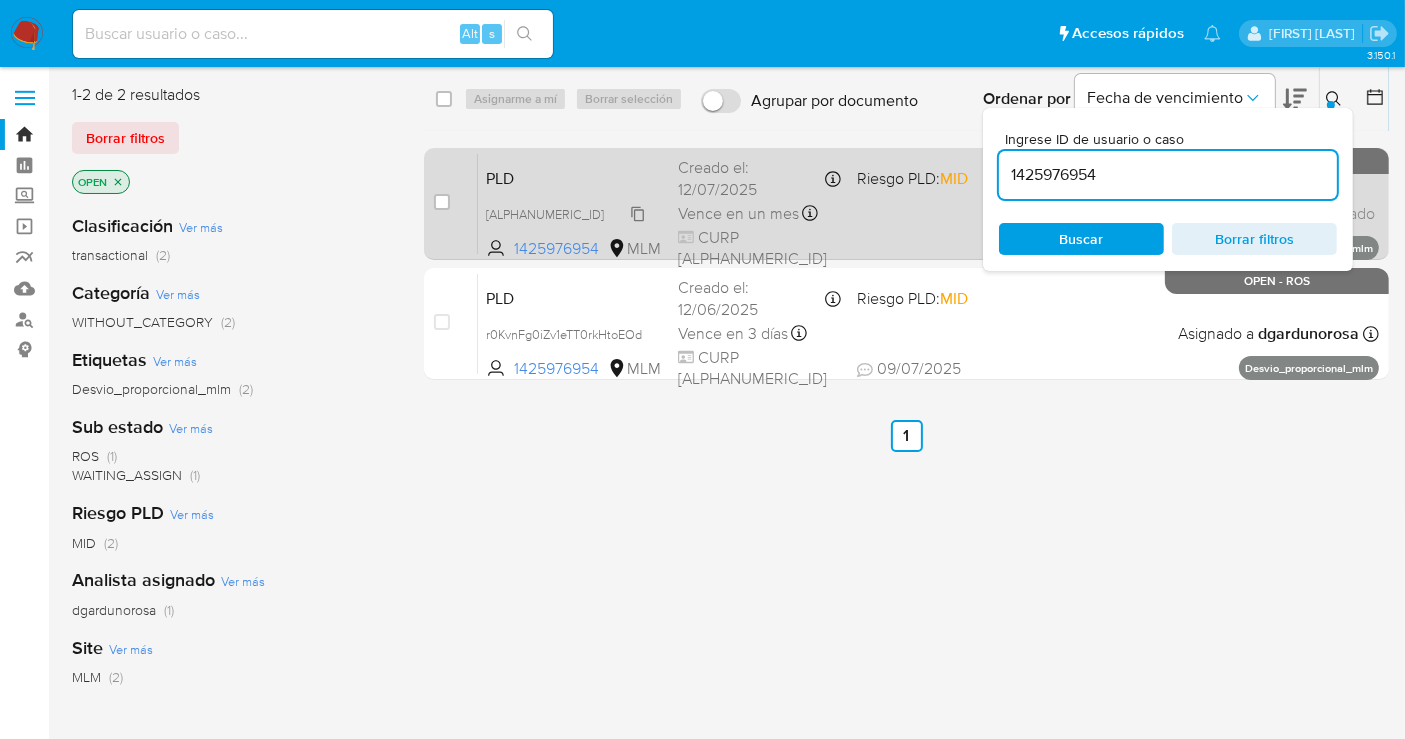 click on "[ID]" at bounding box center (545, 214) 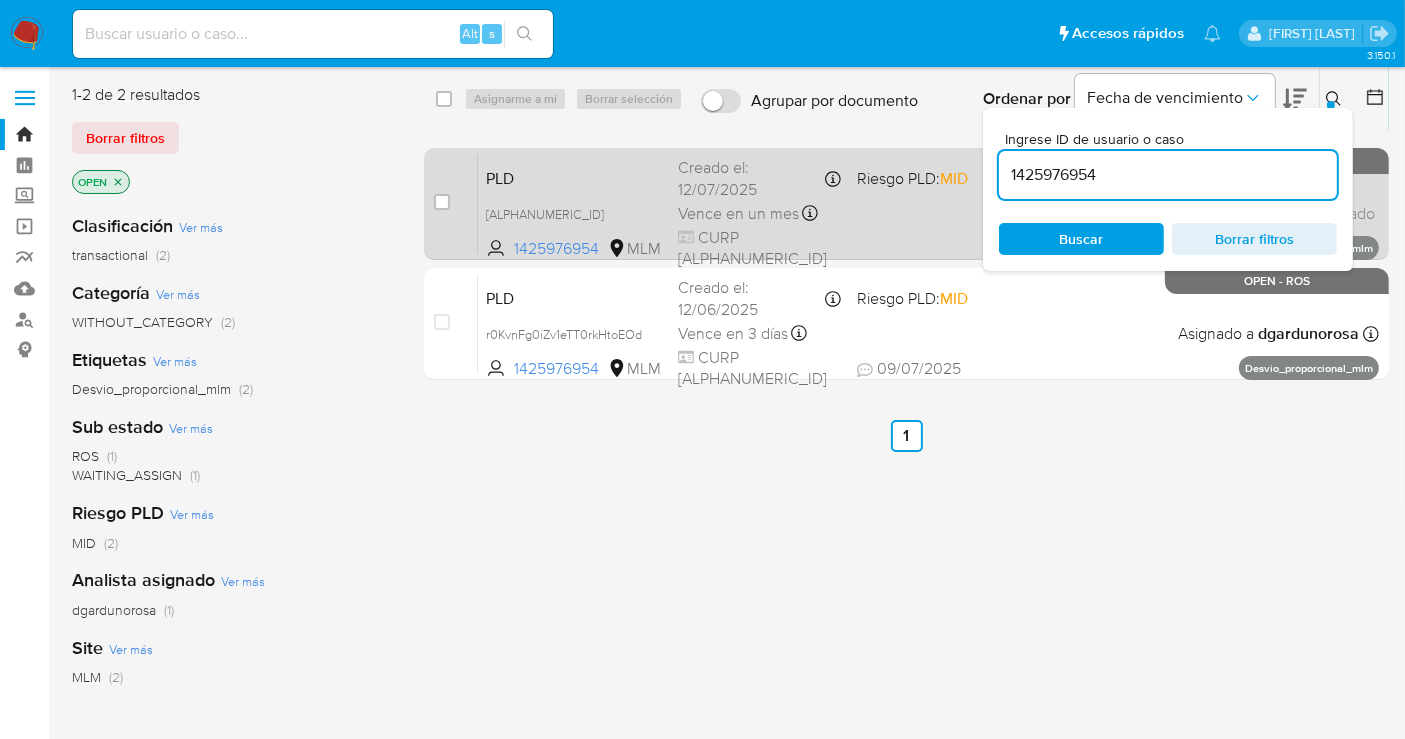 click on "case-item-checkbox   No es posible asignar el caso PLD bbfoEPd8wbtWn1Mykplsj385 1425976954 MLM Riesgo PLD:  MID Creado el: 12/07/2025   Creado el: 12/07/2025 02:12:03 Vence en un mes   Vence el 10/09/2025 02:12:03 CURP   NUAM981211HJCXCR03 Sin analista asignado   Asignado el: - Desvio_proporcional_mlm OPEN - WAITING_ASSIGN" at bounding box center [906, 204] 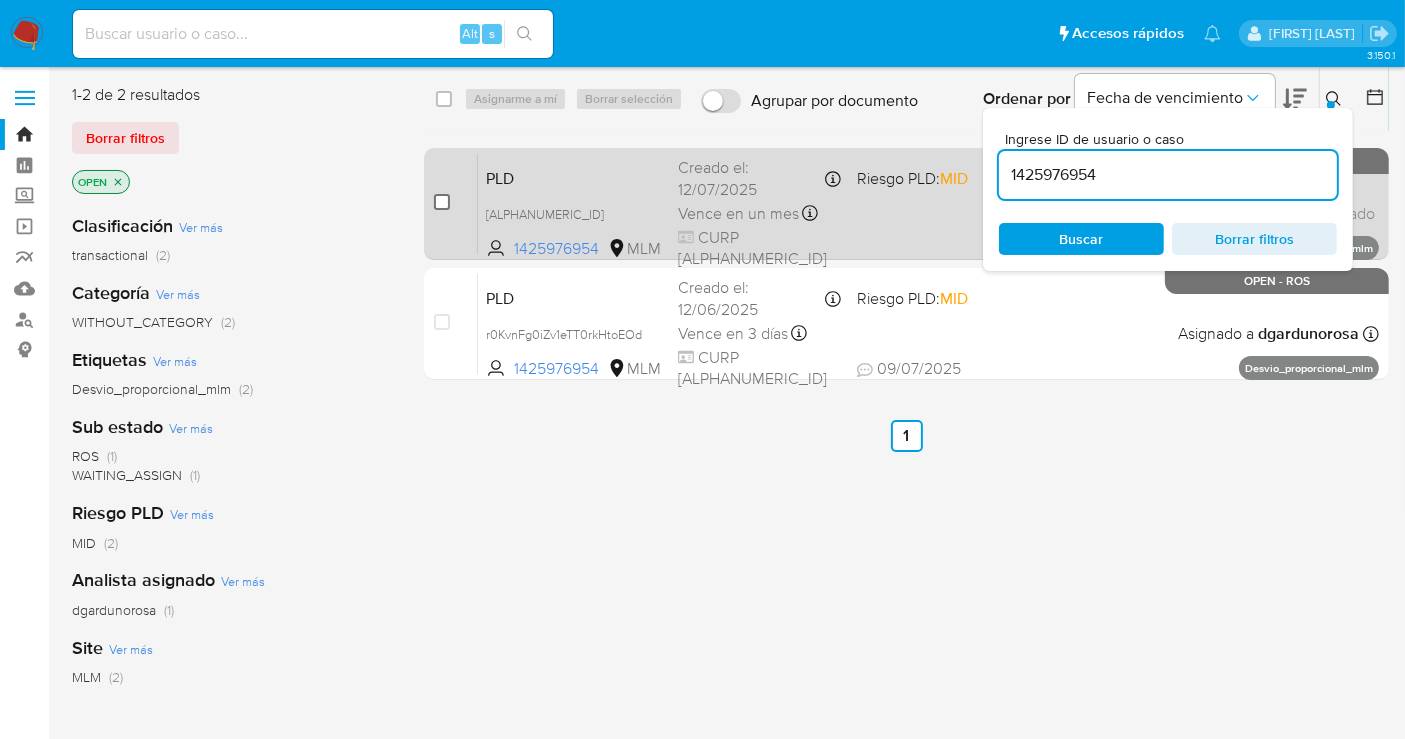 click at bounding box center (442, 202) 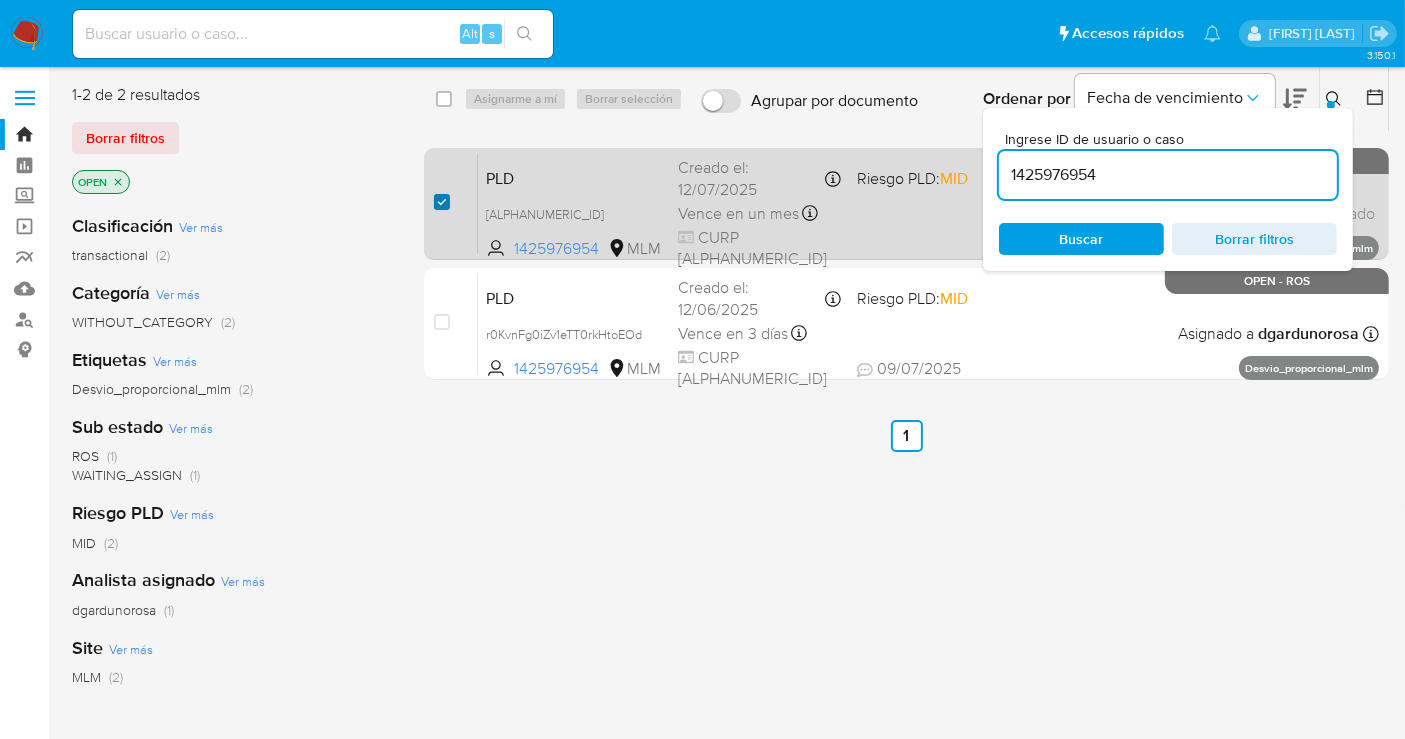 checkbox on "true" 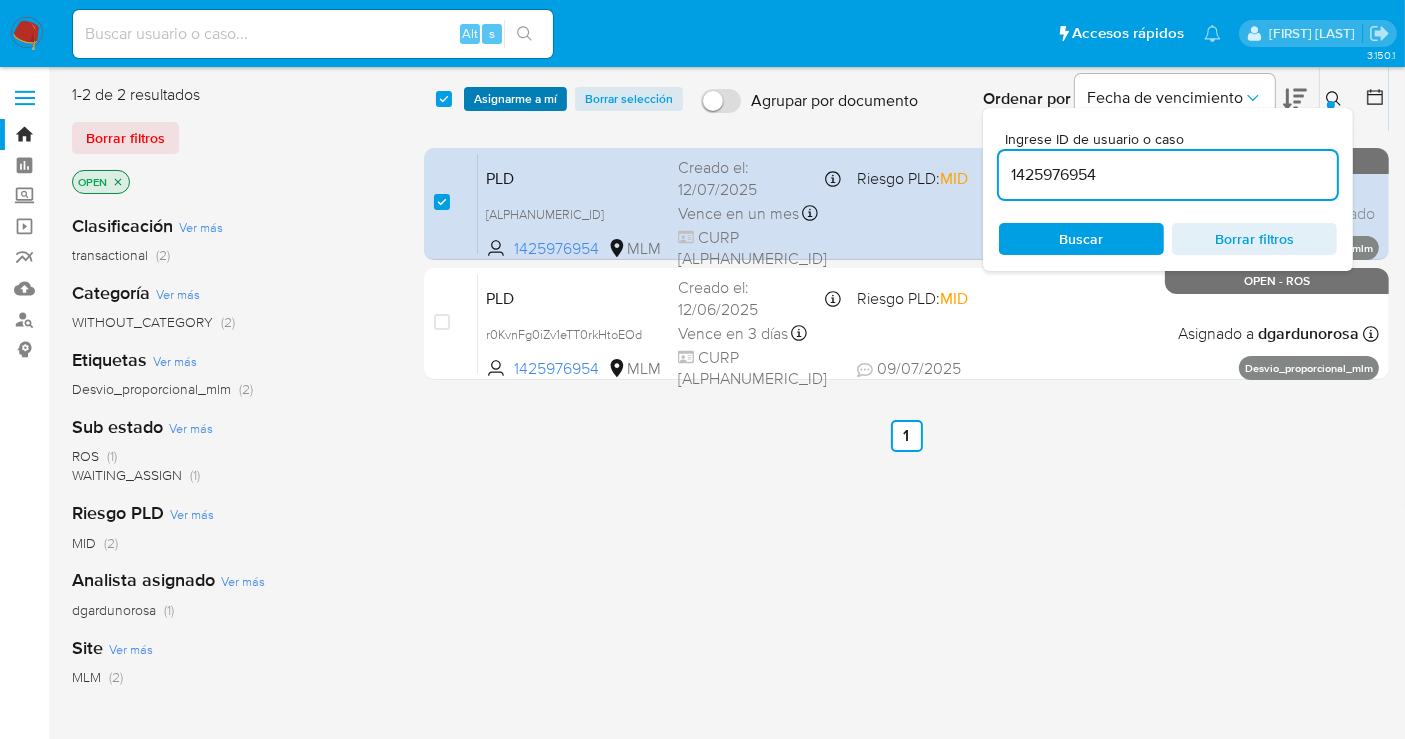 click on "Asignarme a mí" at bounding box center (515, 99) 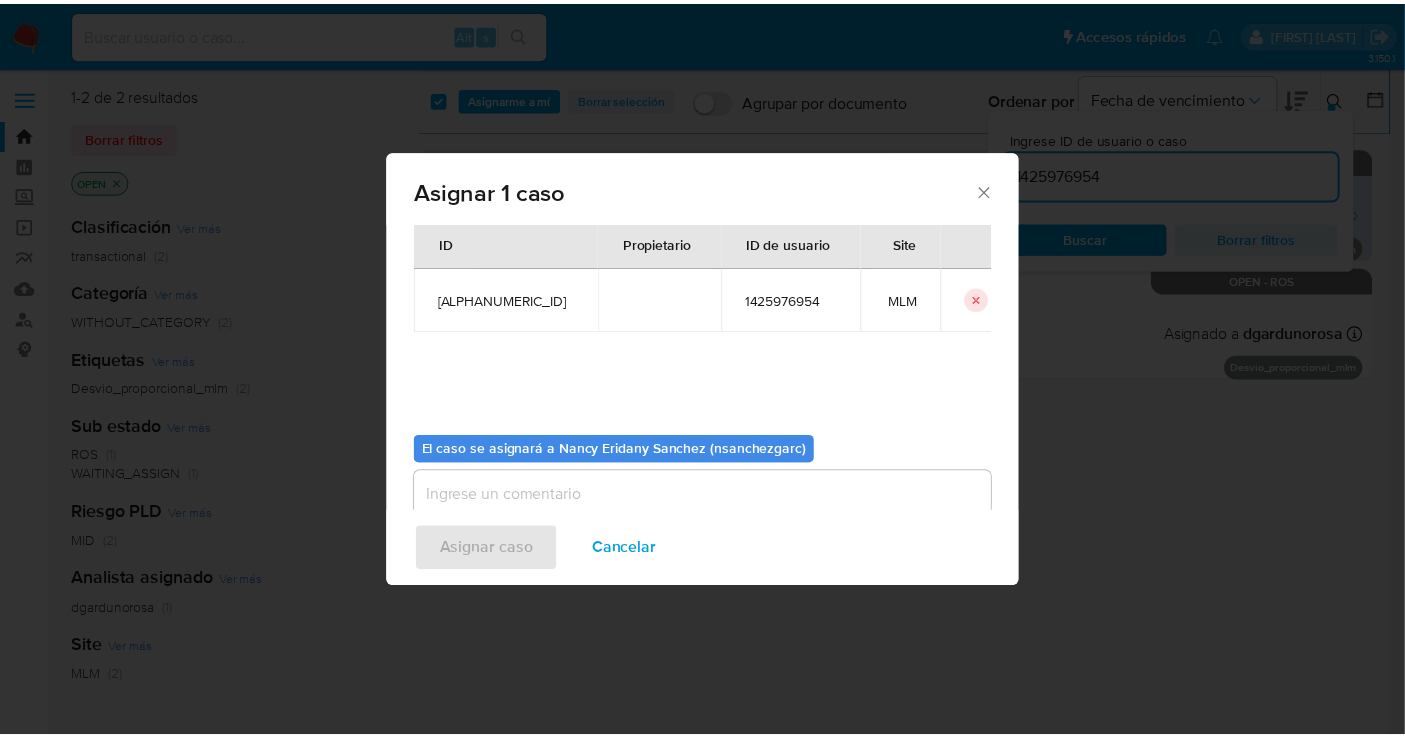 scroll, scrollTop: 102, scrollLeft: 0, axis: vertical 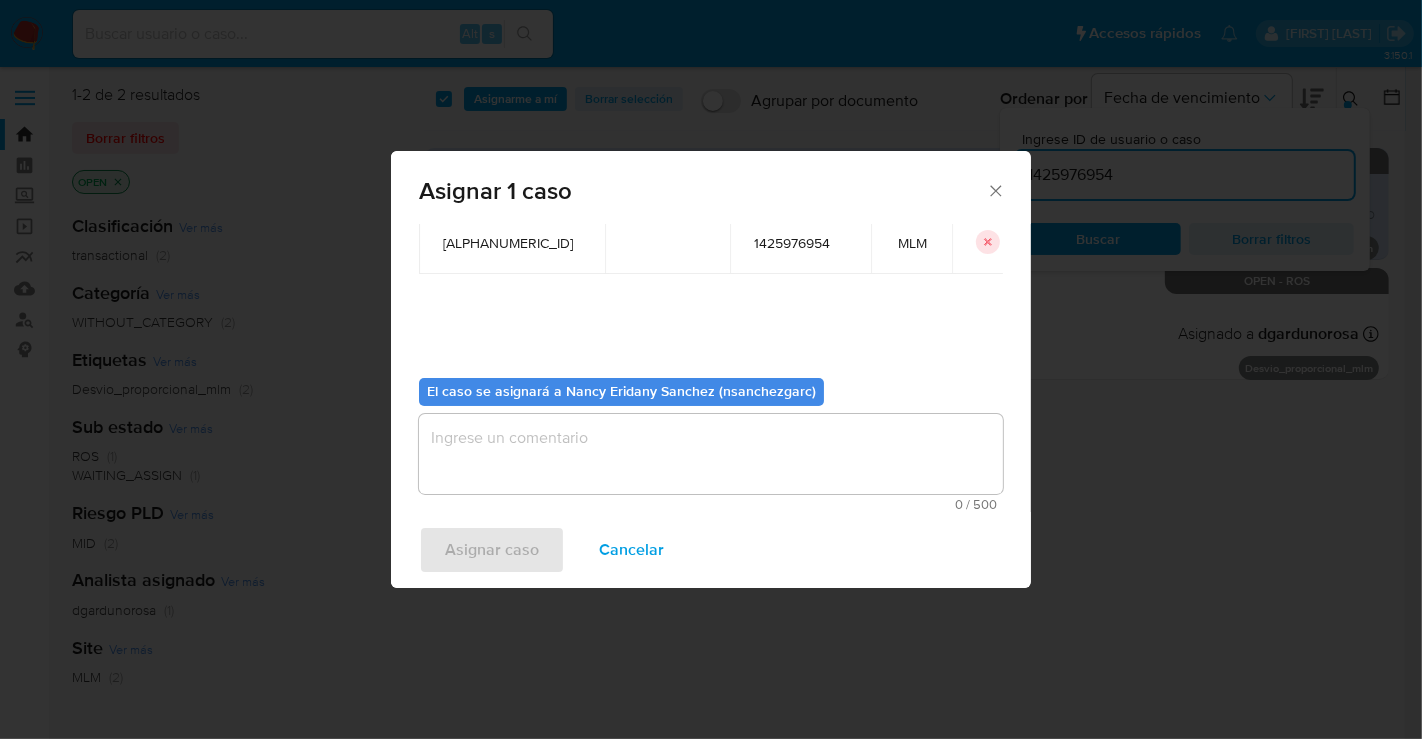 click at bounding box center [711, 454] 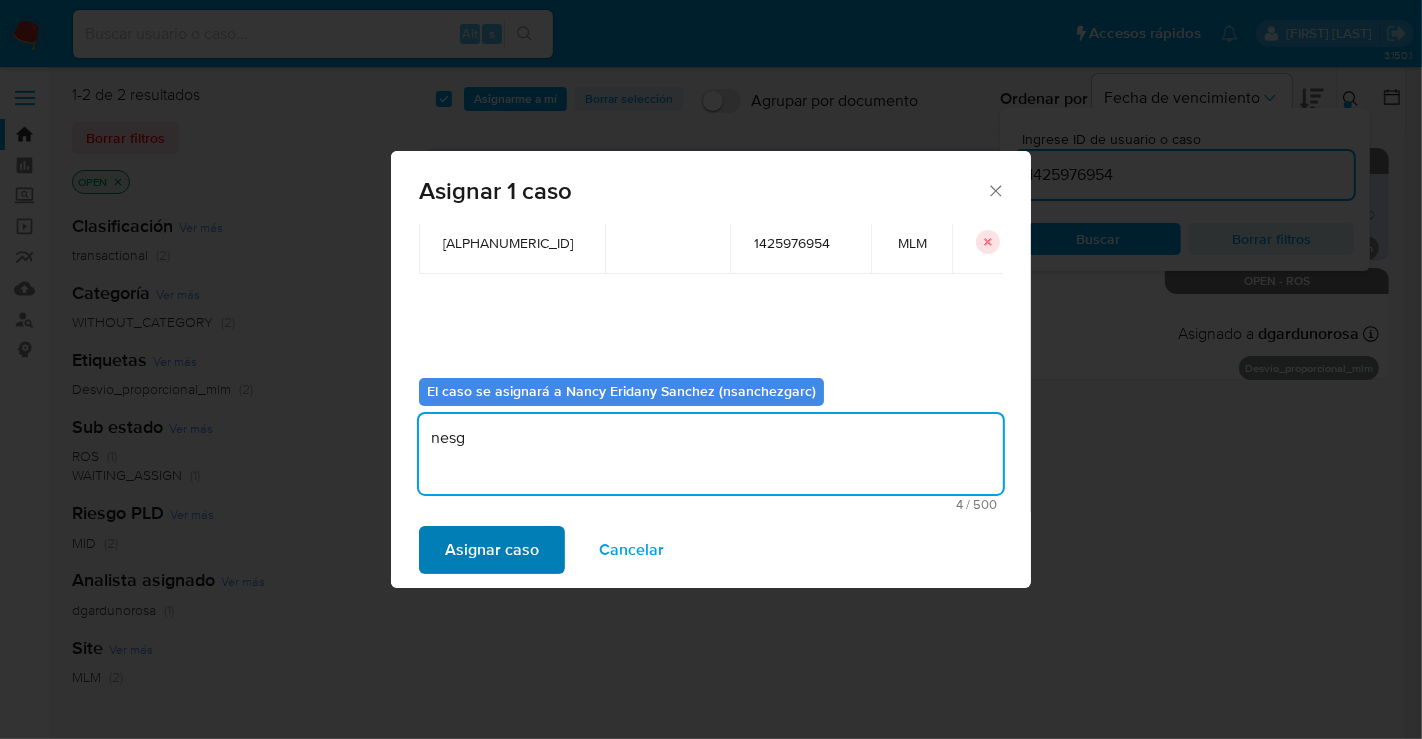 type on "nesg" 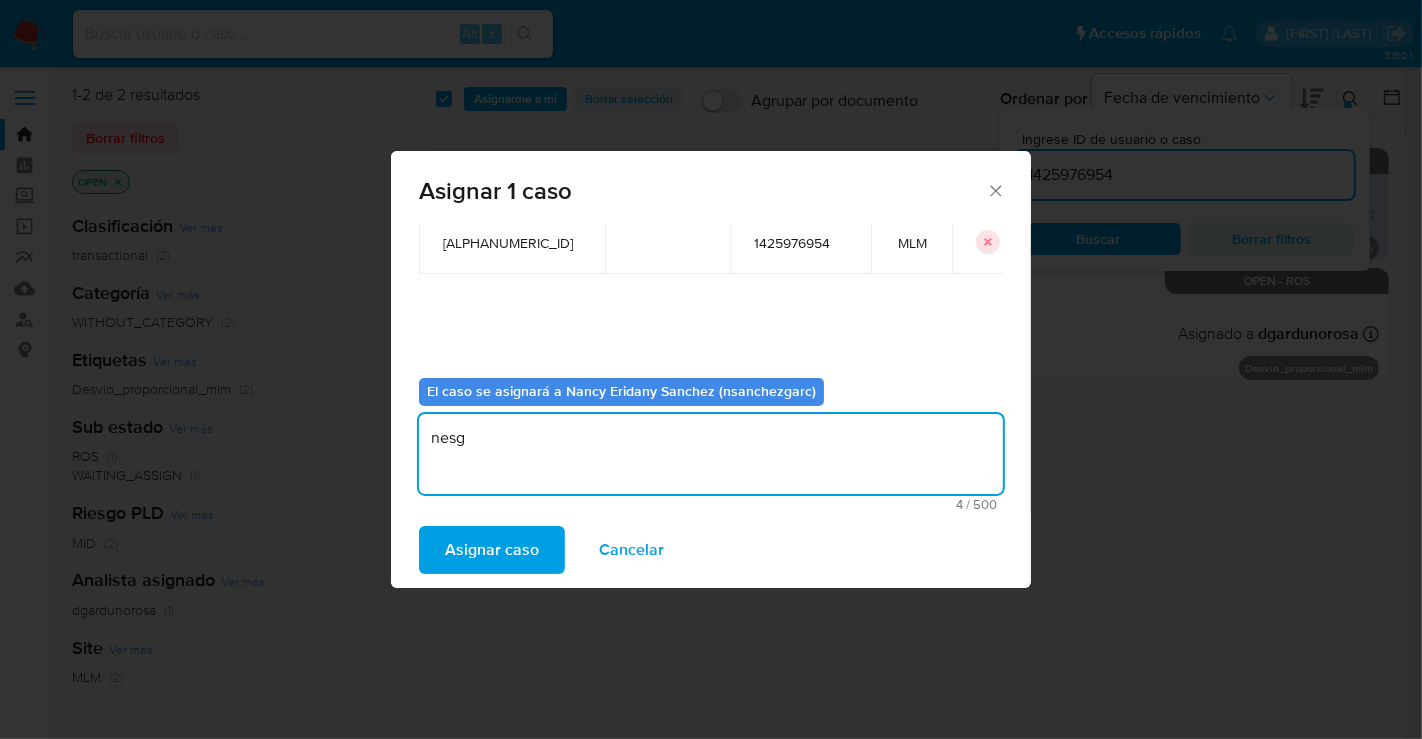click on "Asignar caso" at bounding box center [492, 550] 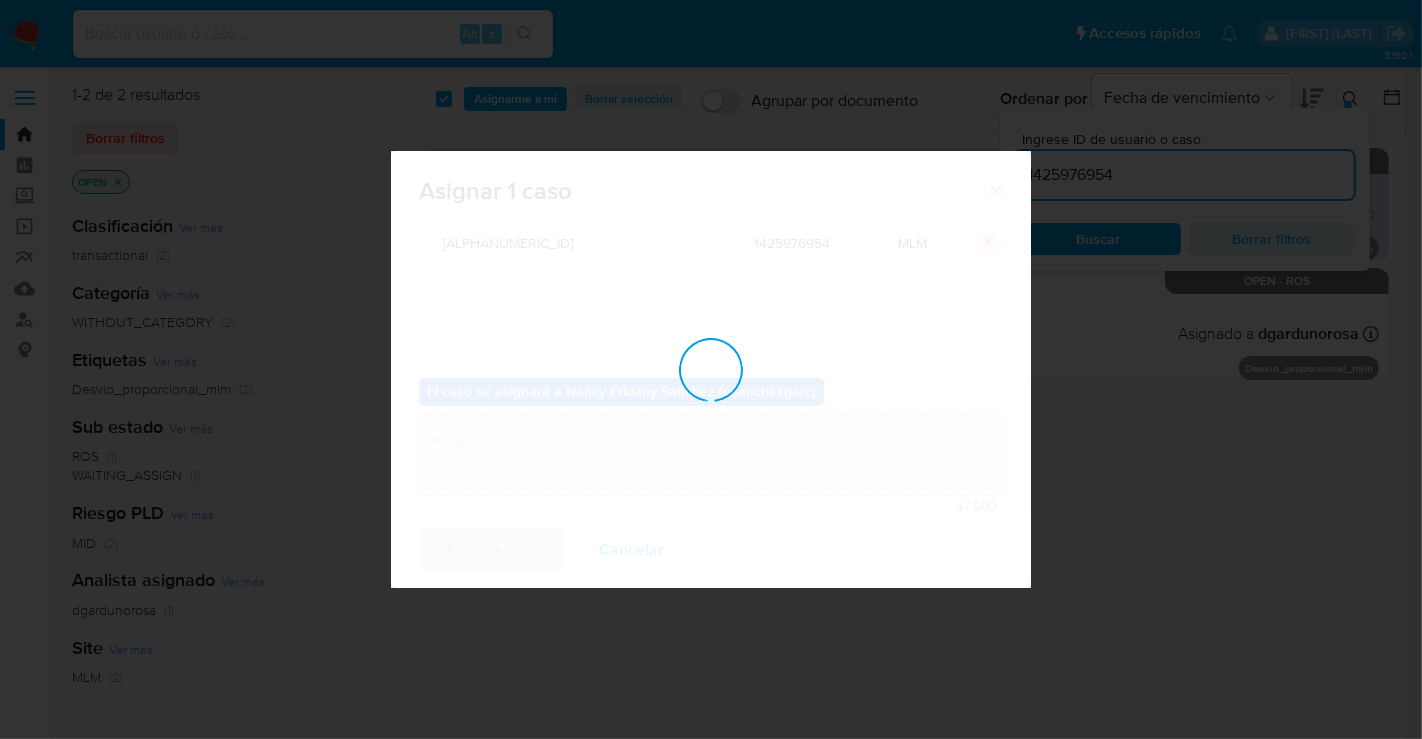 type 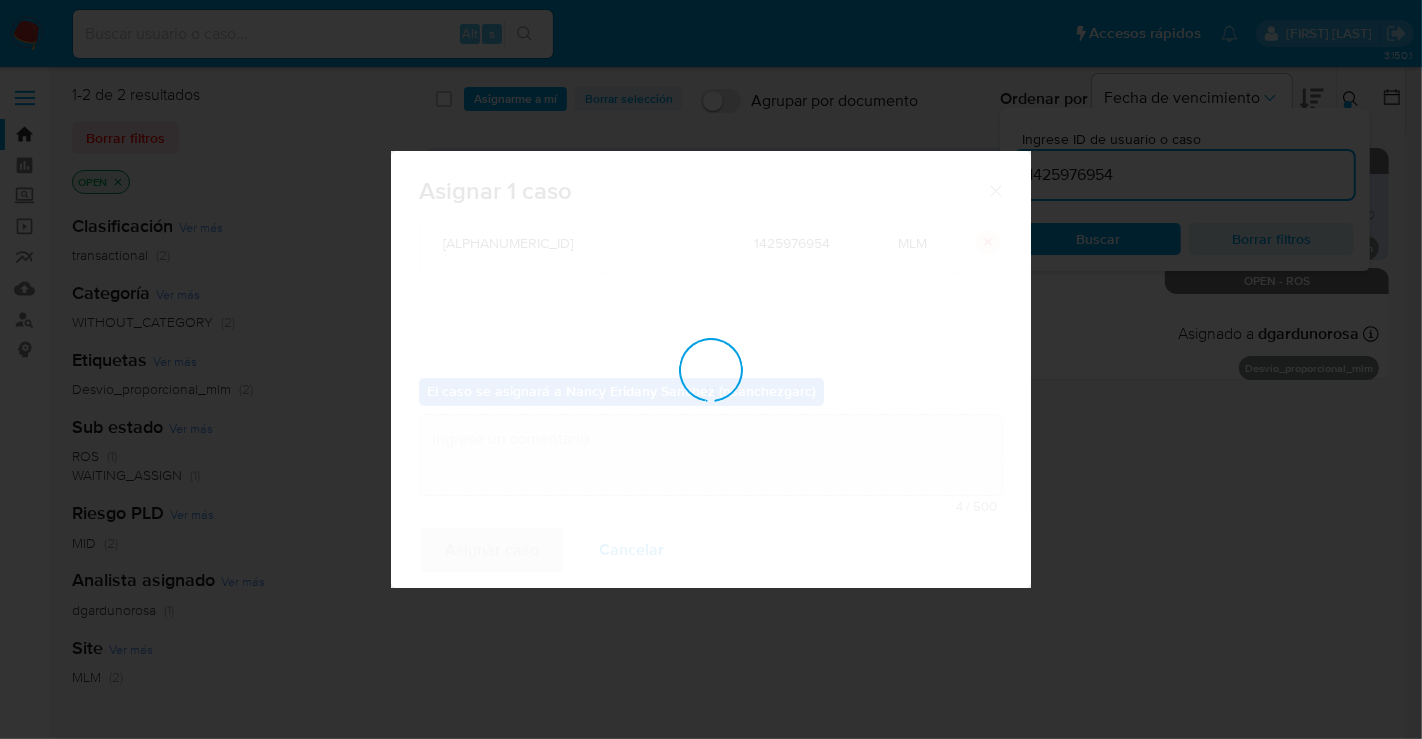 checkbox on "false" 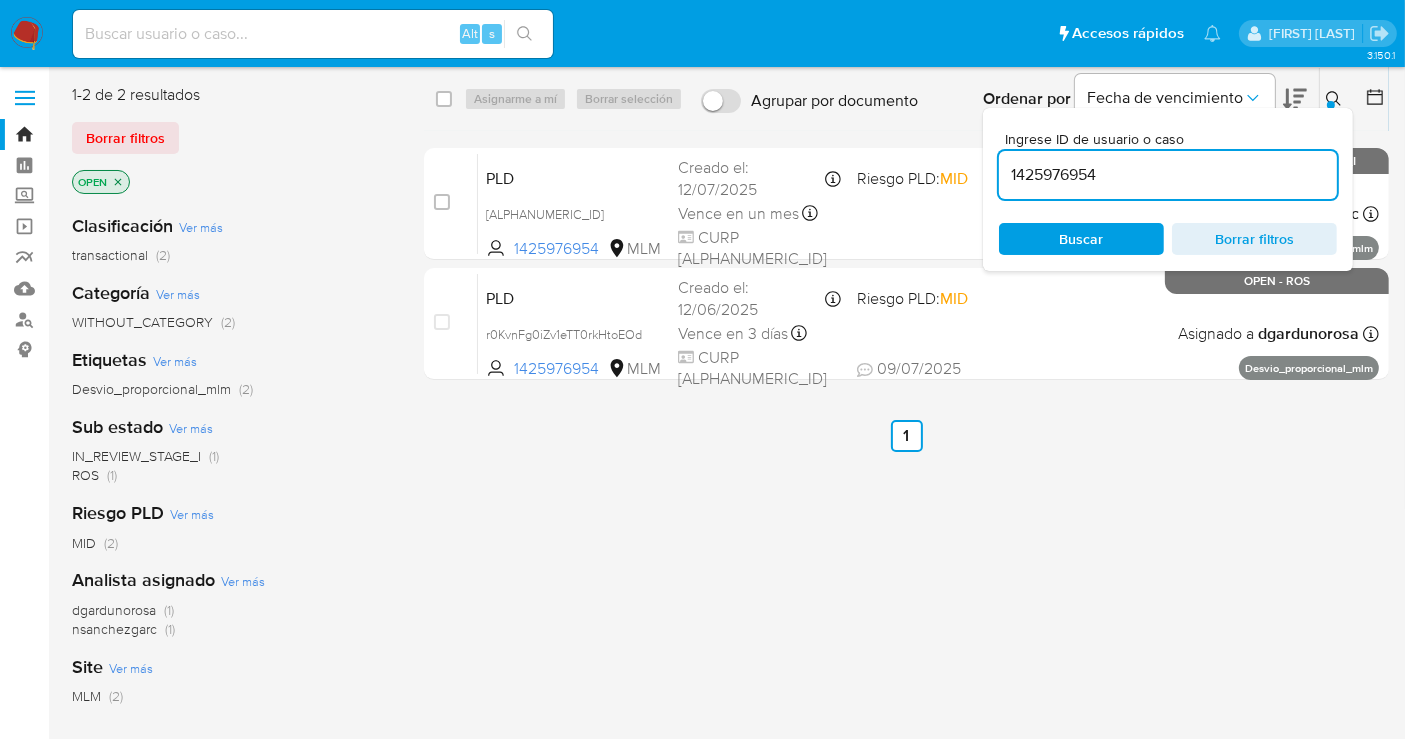 click 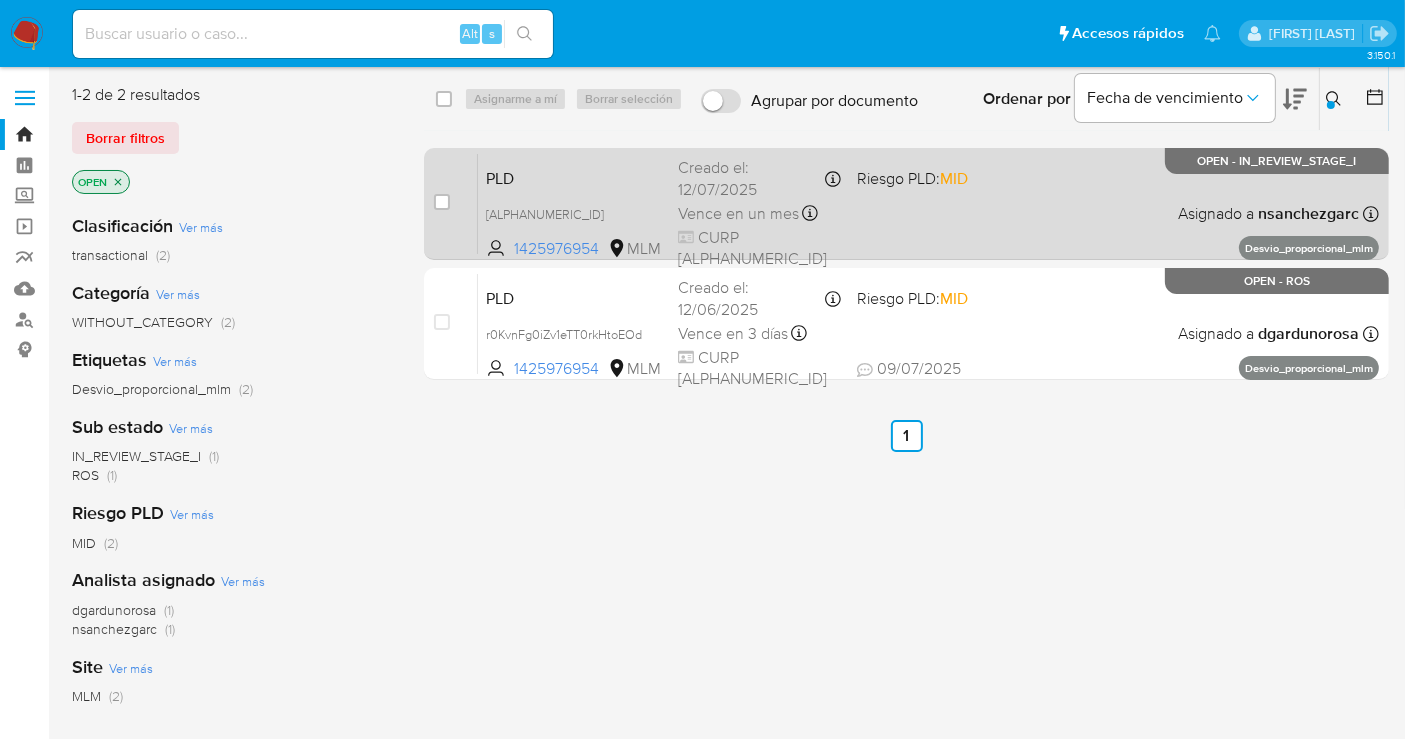 click on "Creado el: 12/07/2025   Creado el: 12/07/2025 02:12:03" at bounding box center [759, 178] 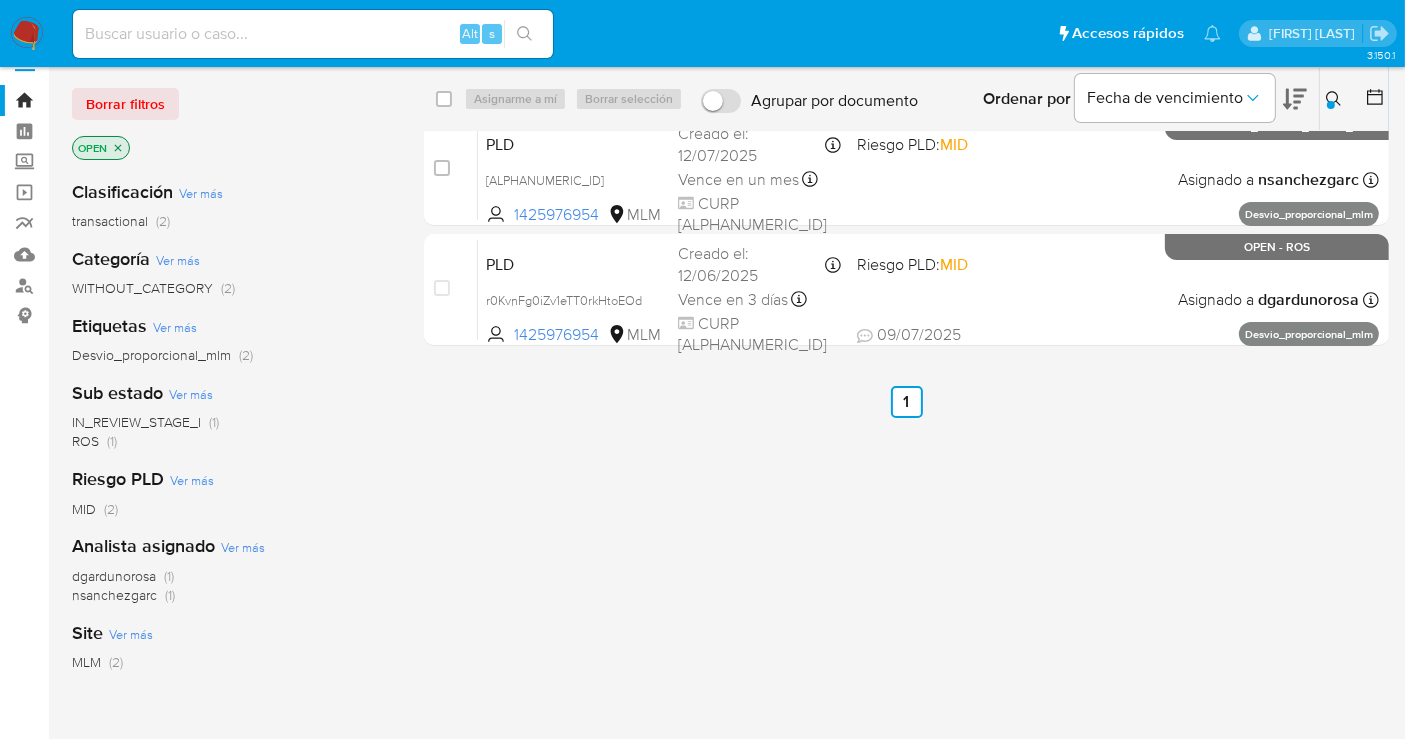 scroll, scrollTop: 0, scrollLeft: 0, axis: both 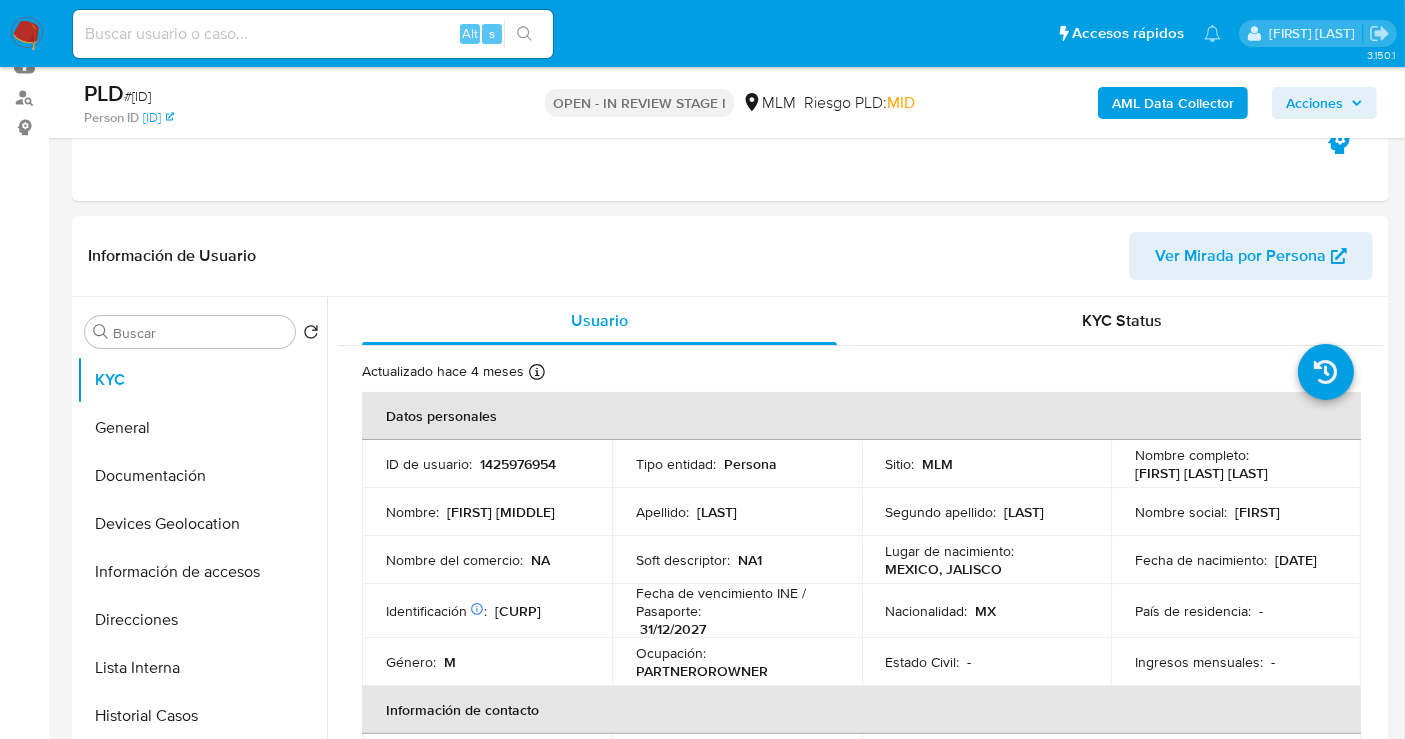 select on "10" 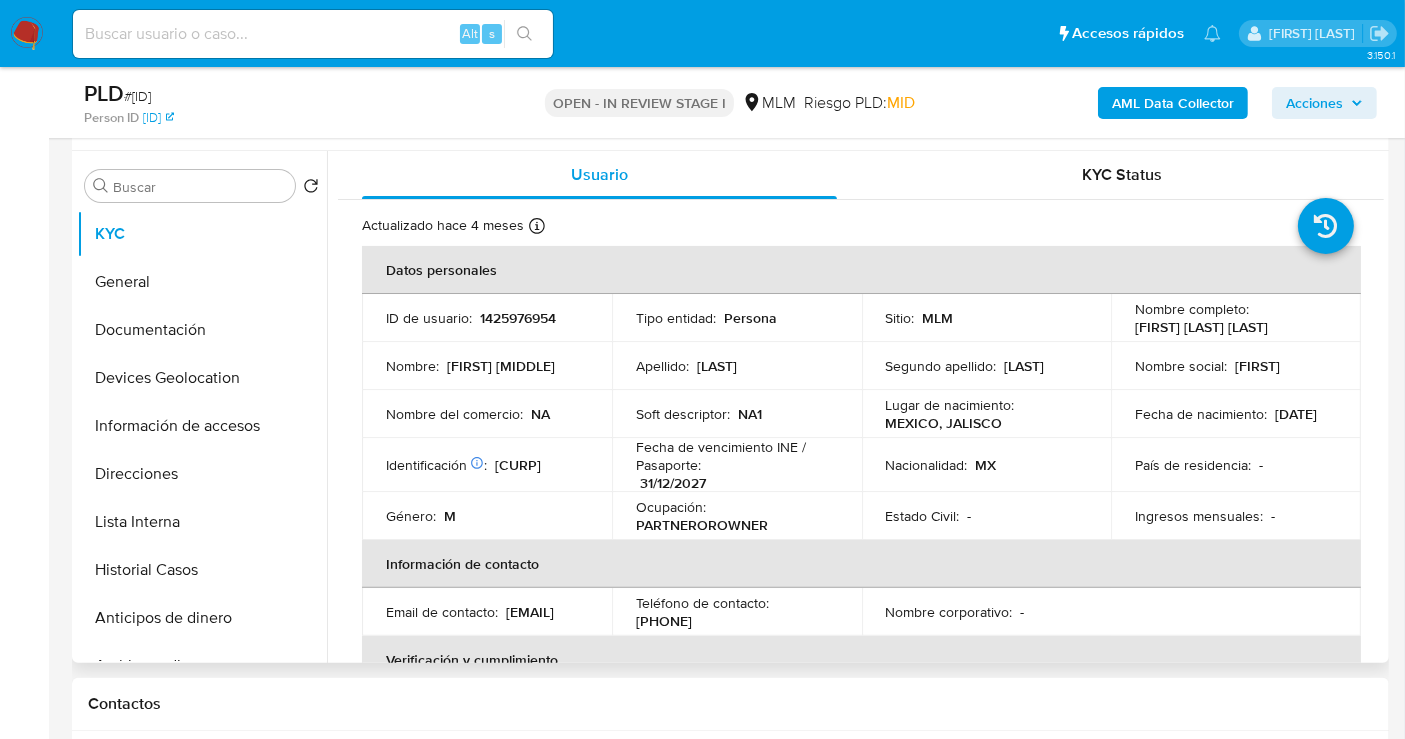 scroll, scrollTop: 333, scrollLeft: 0, axis: vertical 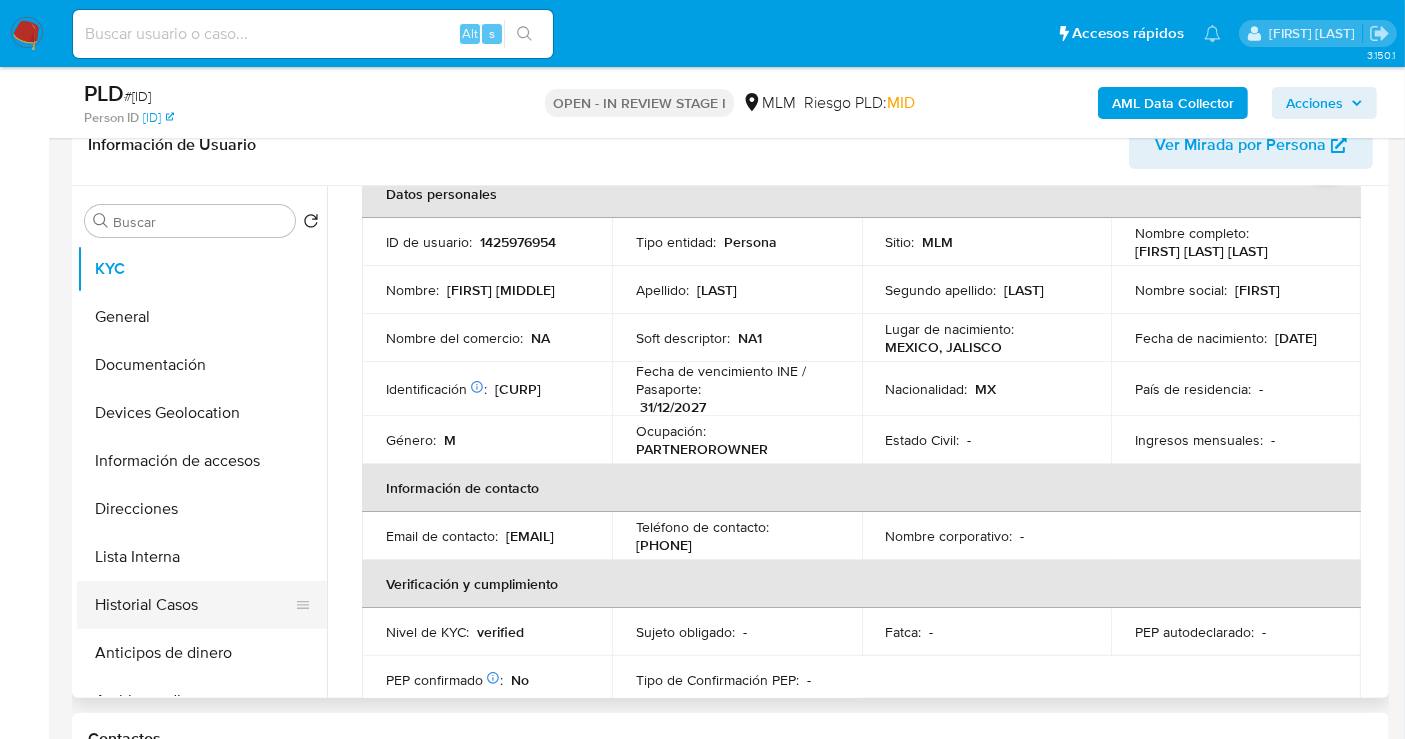 click on "Historial Casos" at bounding box center [194, 605] 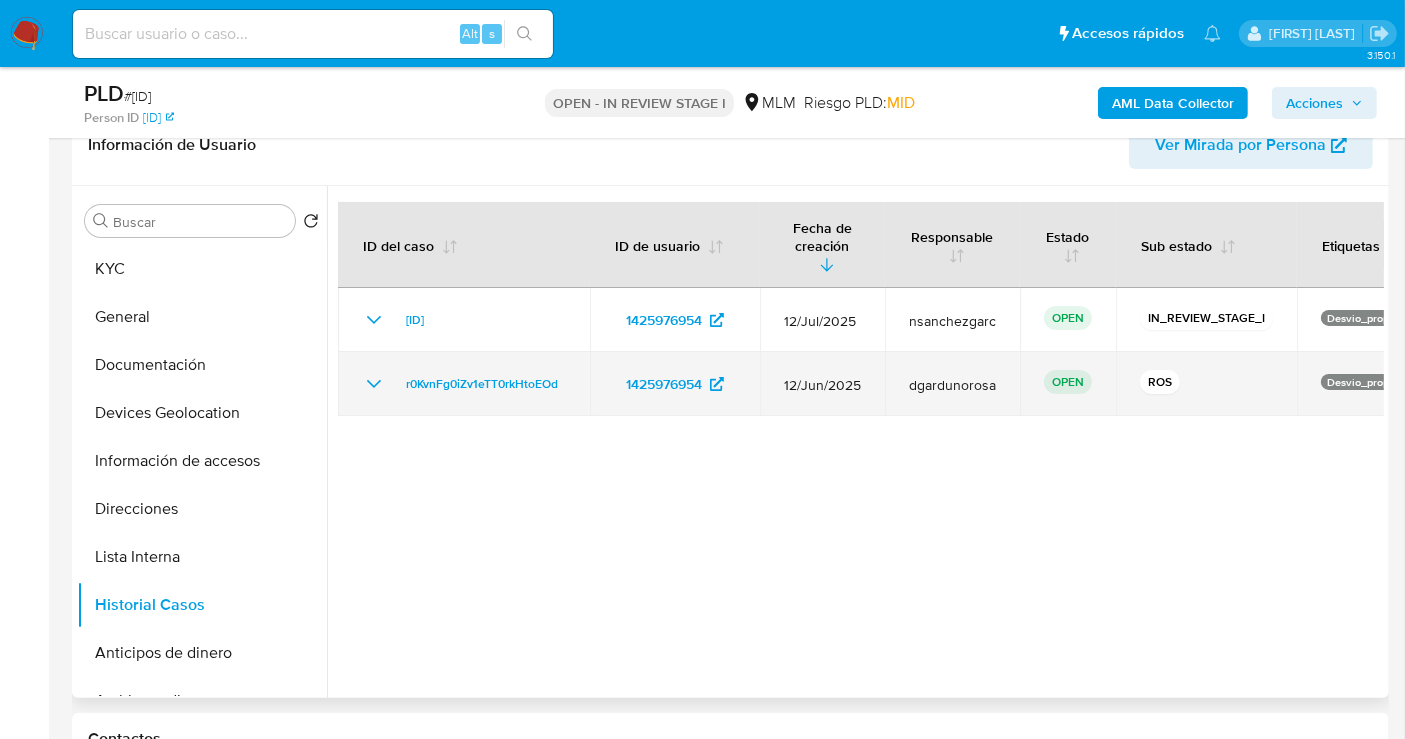 click 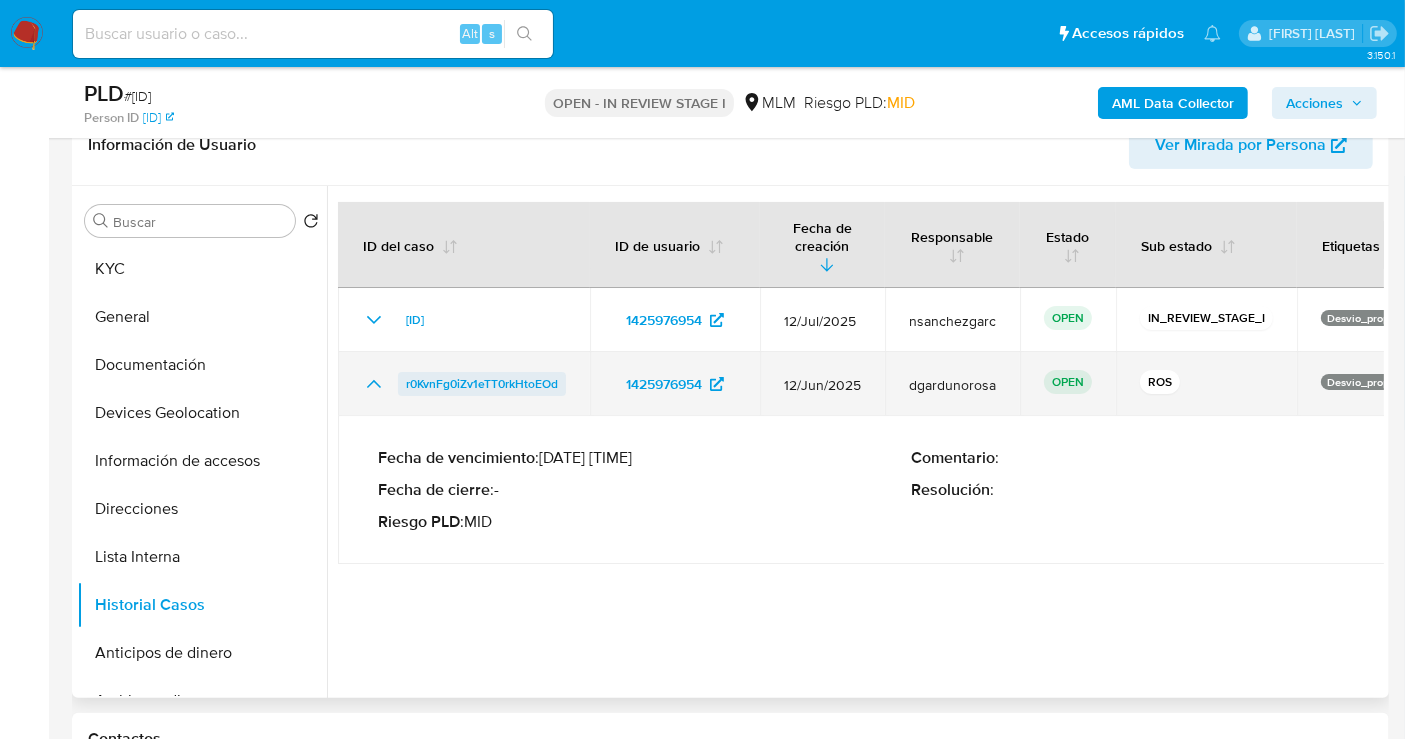 click on "r0KvnFg0iZv1eTT0rkHtoEOd" at bounding box center (482, 384) 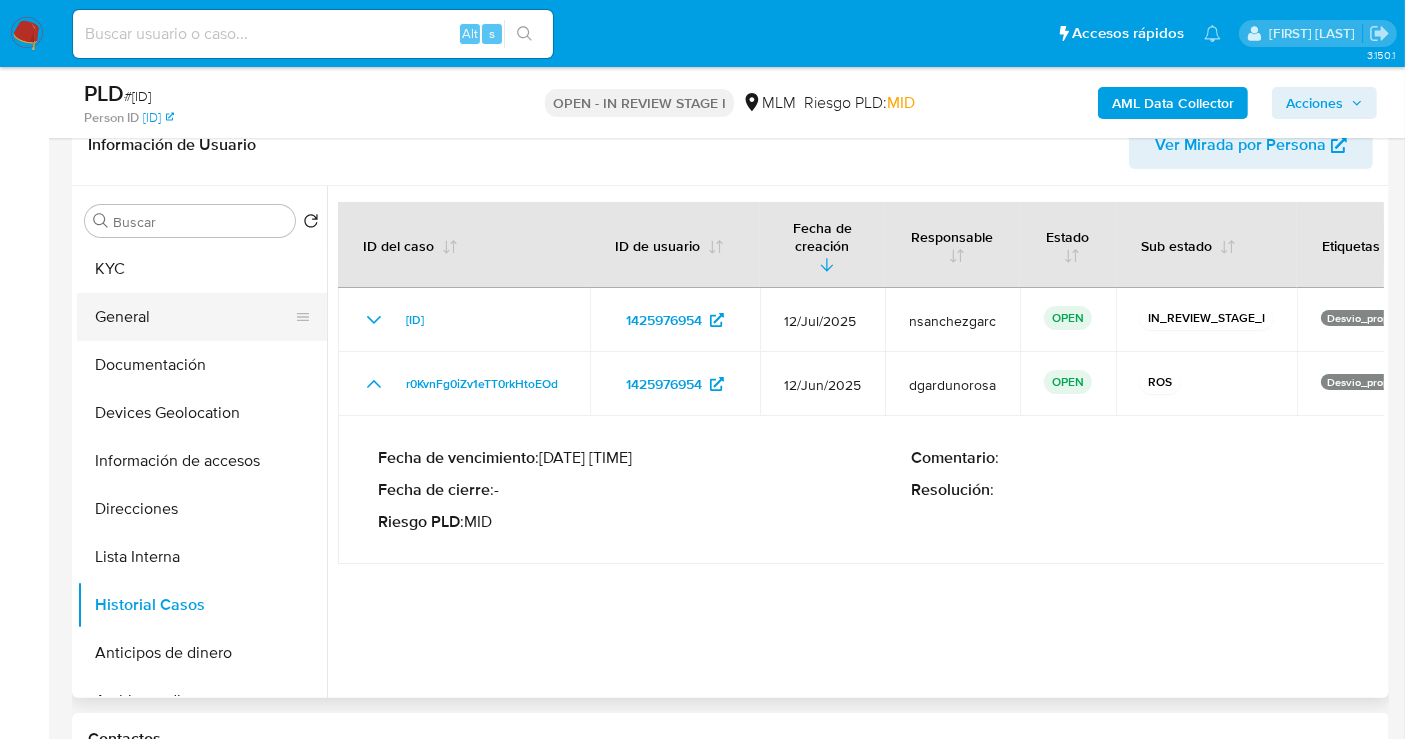 click on "General" at bounding box center (194, 317) 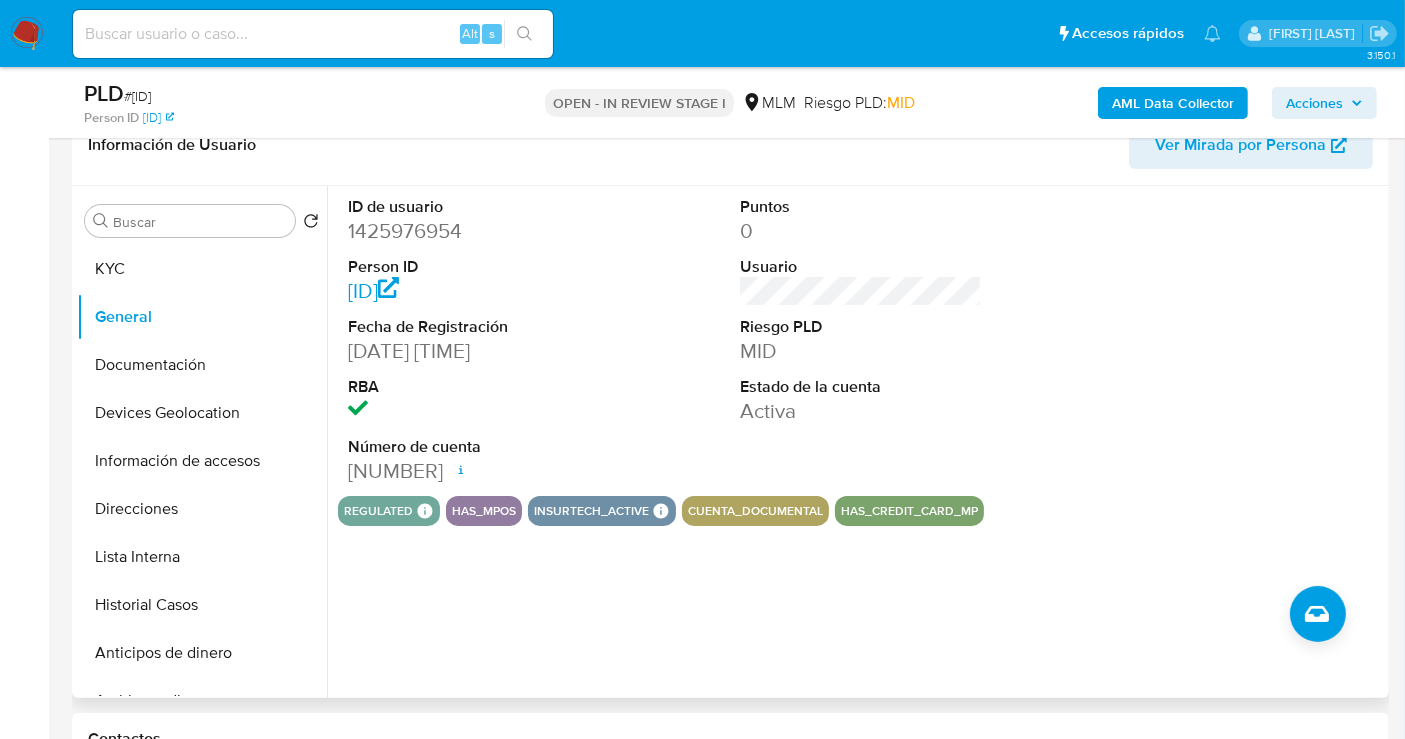 click on "ID de usuario [NUMBER] Person ID [ID] Fecha de Registración [DATE] [TIME] RBA Número de cuenta [NUMBER]   Fecha de apertura [DATE] [TIME] Estado ACTIVE Puntos 0 Usuario Riesgo PLD MID Estado de la cuenta Activa regulated   Regulated MLM IFPE Evaluation Result COMPLIES User Regulated Date [DATE] User Cancelled Date - Cancelled Regulation Status APPLIED has_mpos insurtech_active   Insurtech Active Products Cards 2 cuenta_documental has_credit_card_mp" at bounding box center (855, 442) 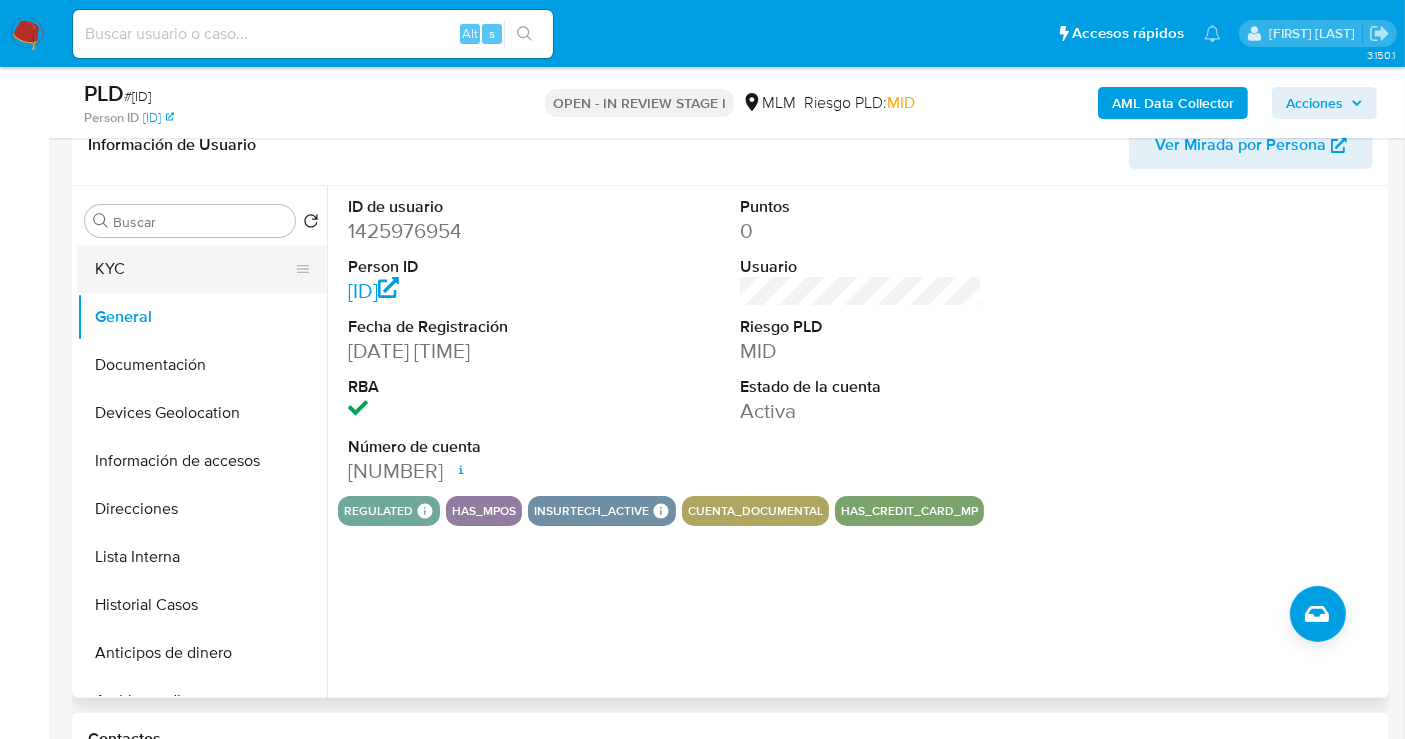 click on "KYC" at bounding box center [194, 269] 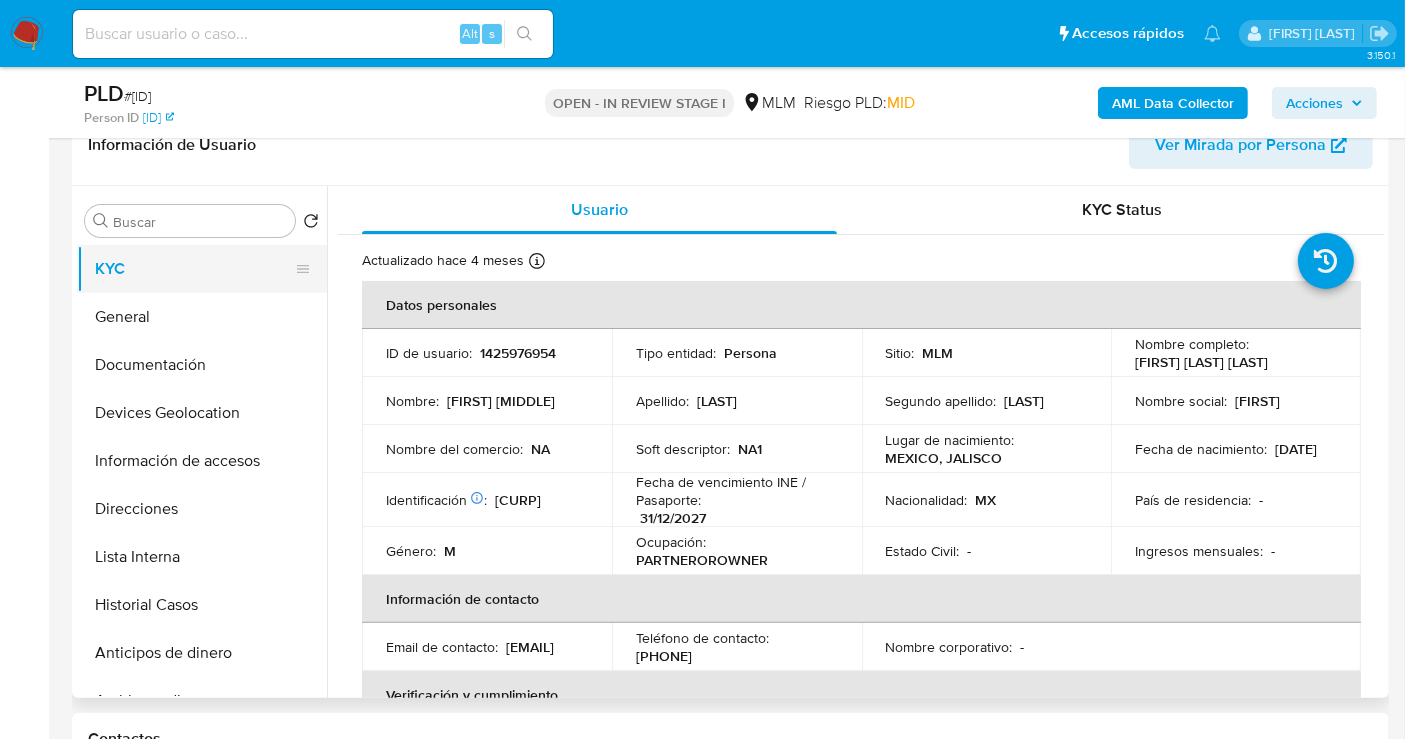 type 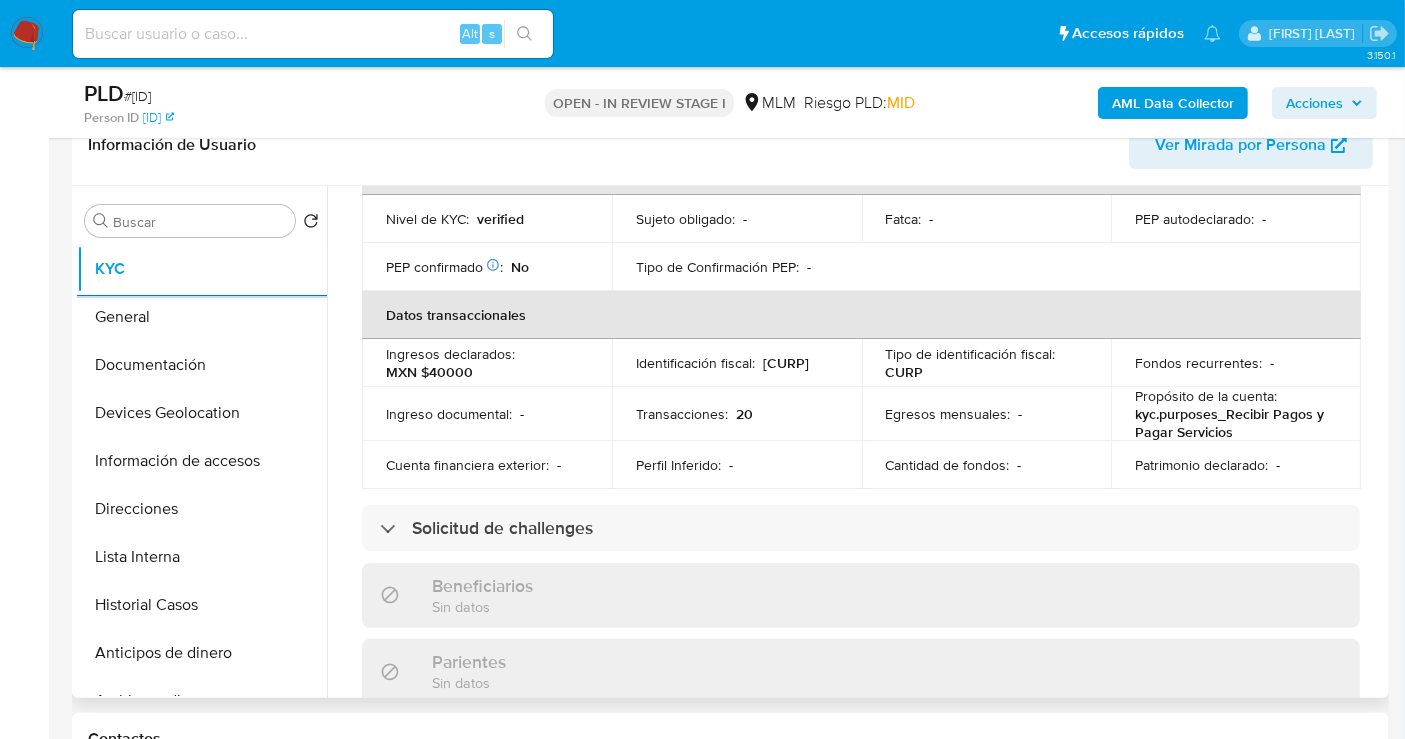 scroll, scrollTop: 555, scrollLeft: 0, axis: vertical 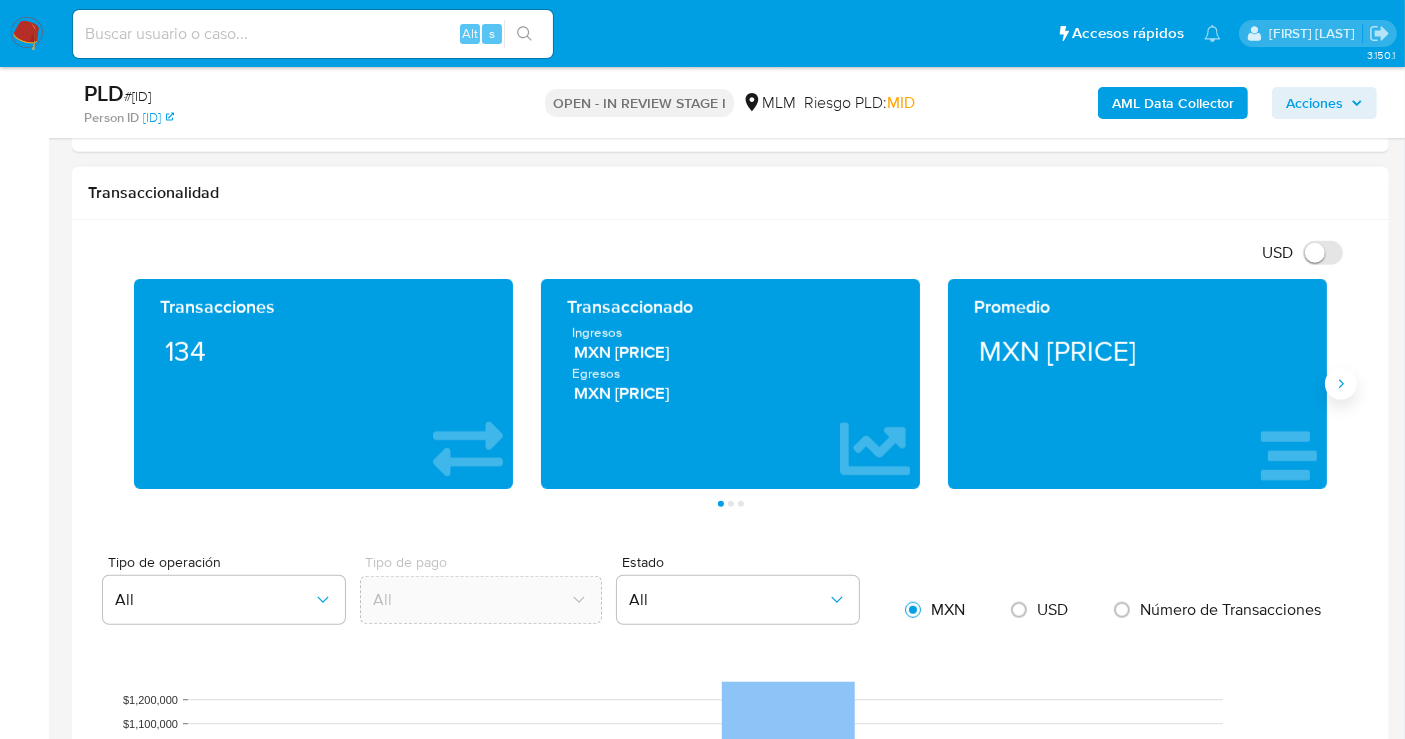 click 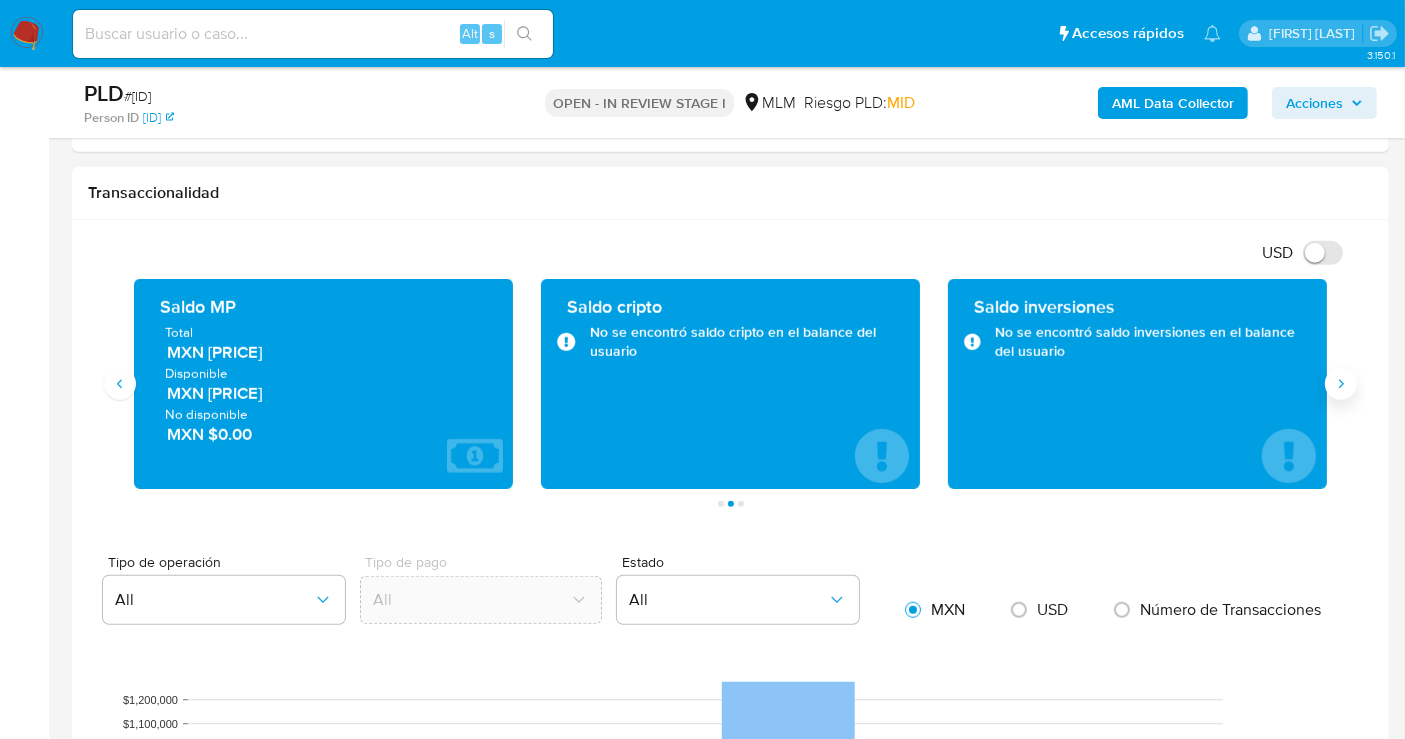 type 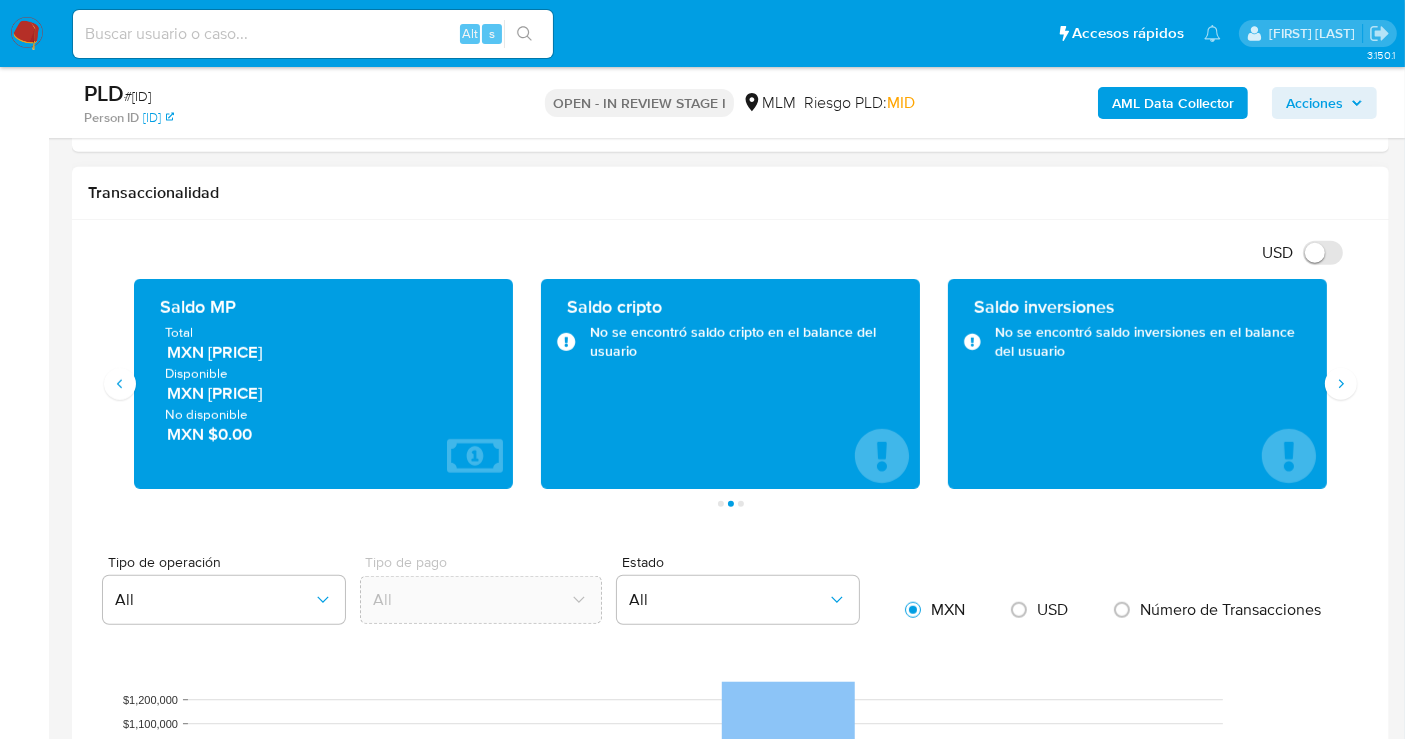 click on "MXN [PRICE]" at bounding box center (324, 352) 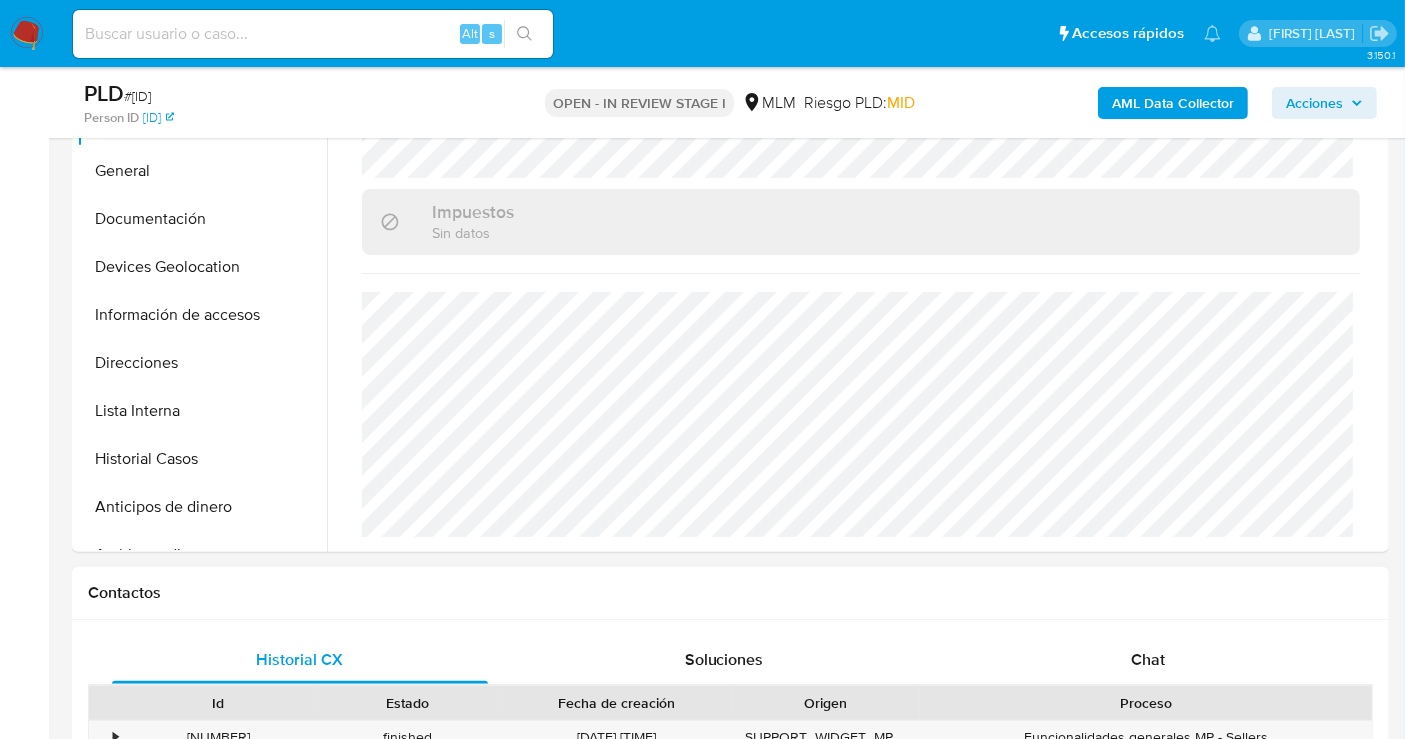 scroll, scrollTop: 444, scrollLeft: 0, axis: vertical 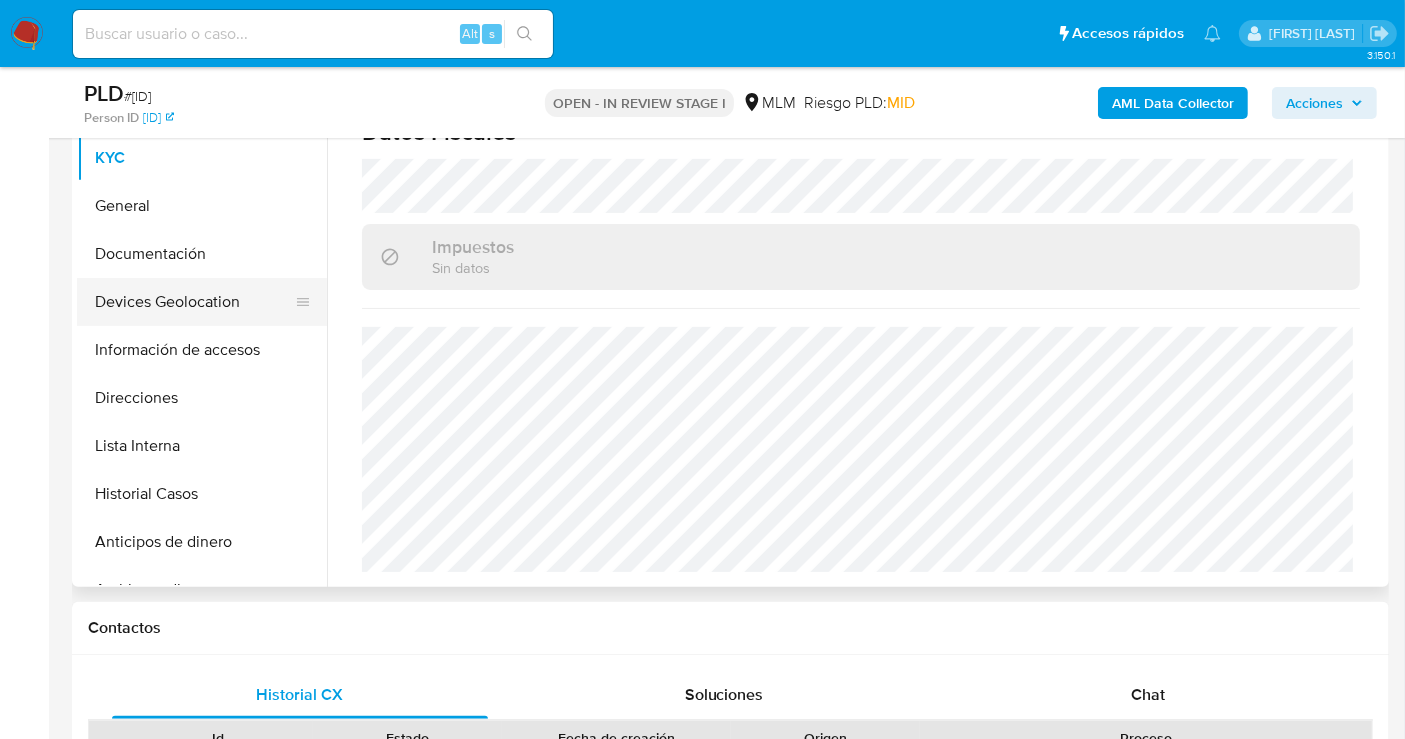 click on "Devices Geolocation" at bounding box center (194, 302) 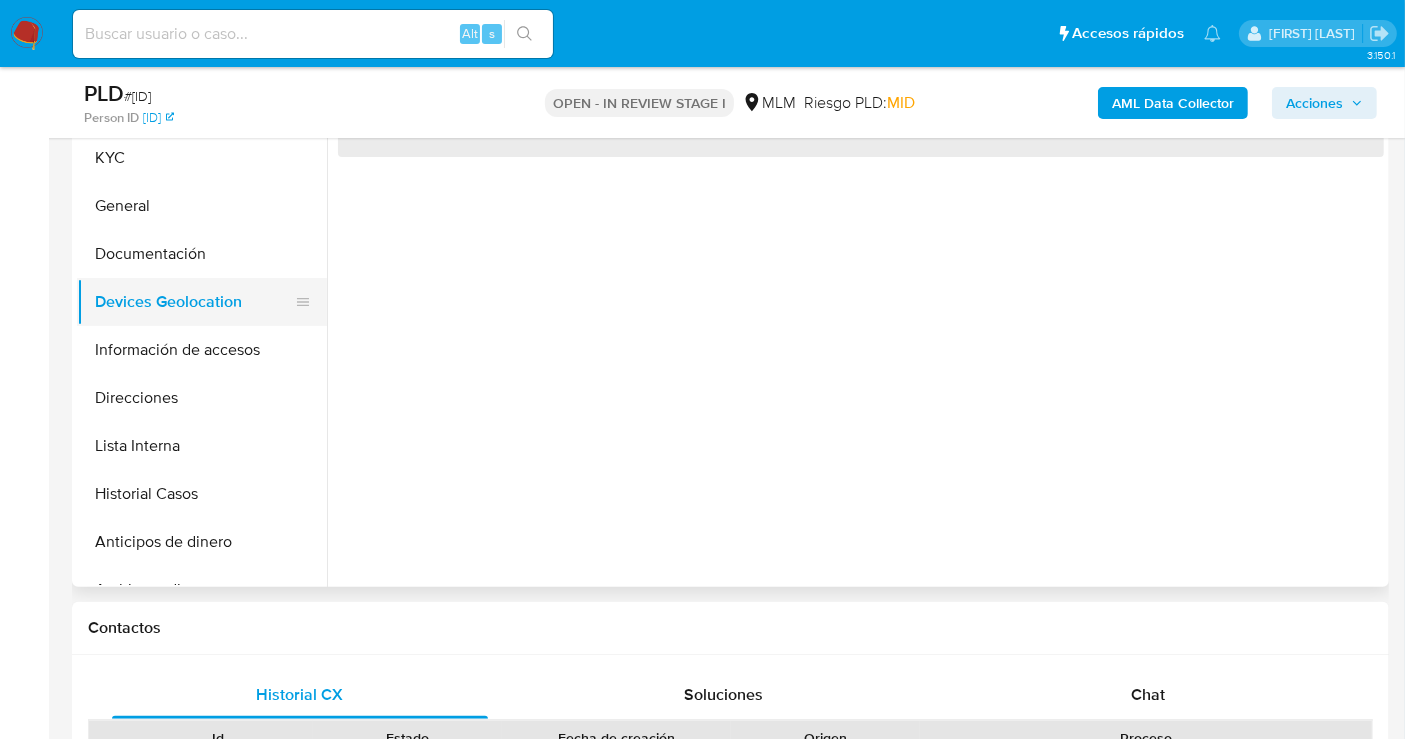 scroll, scrollTop: 0, scrollLeft: 0, axis: both 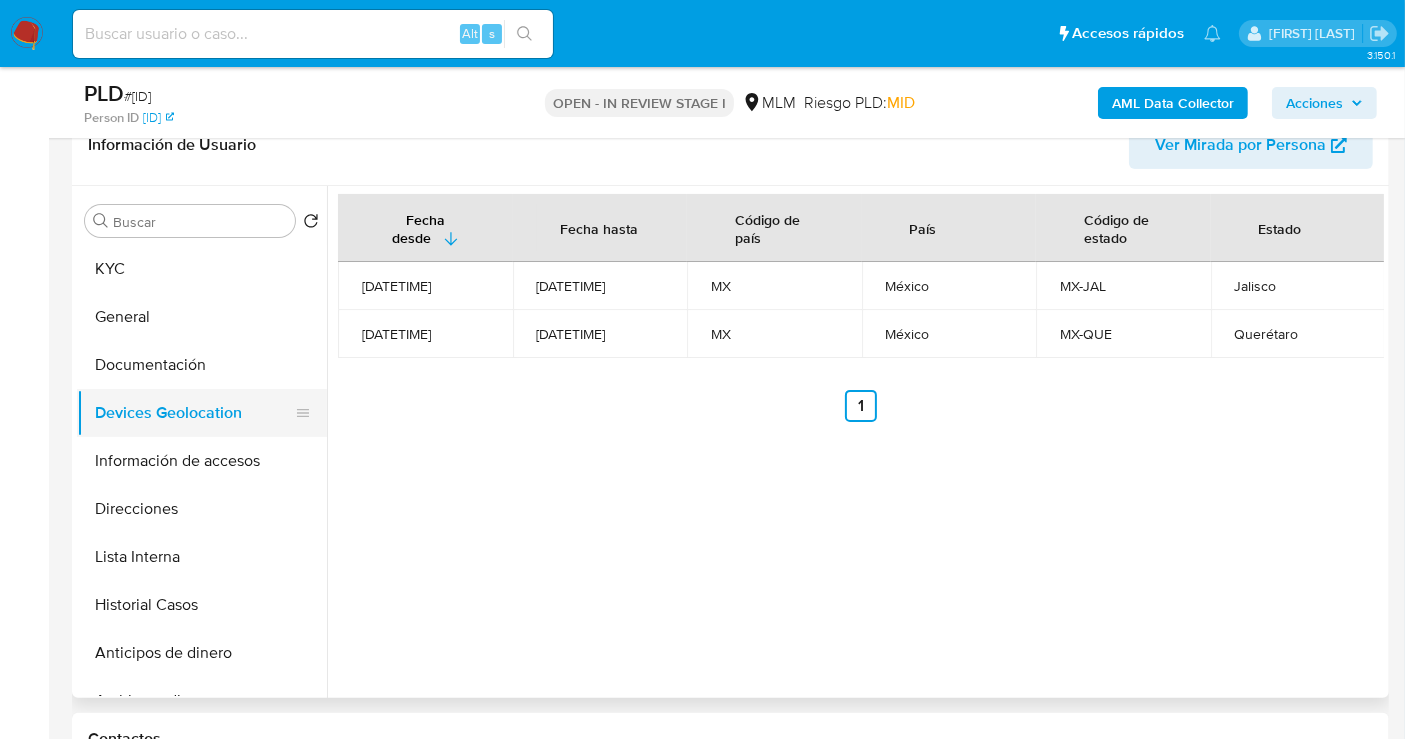 type 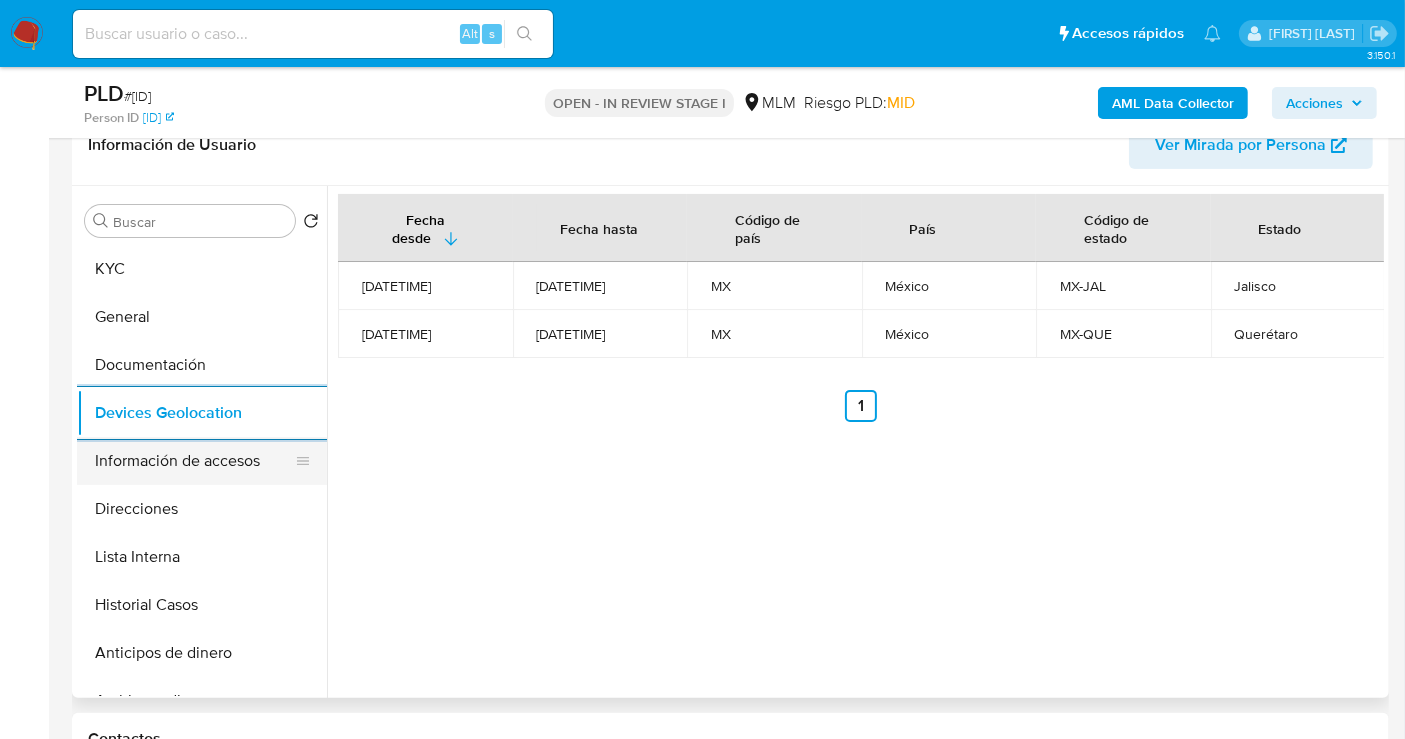 click on "Información de accesos" at bounding box center [194, 461] 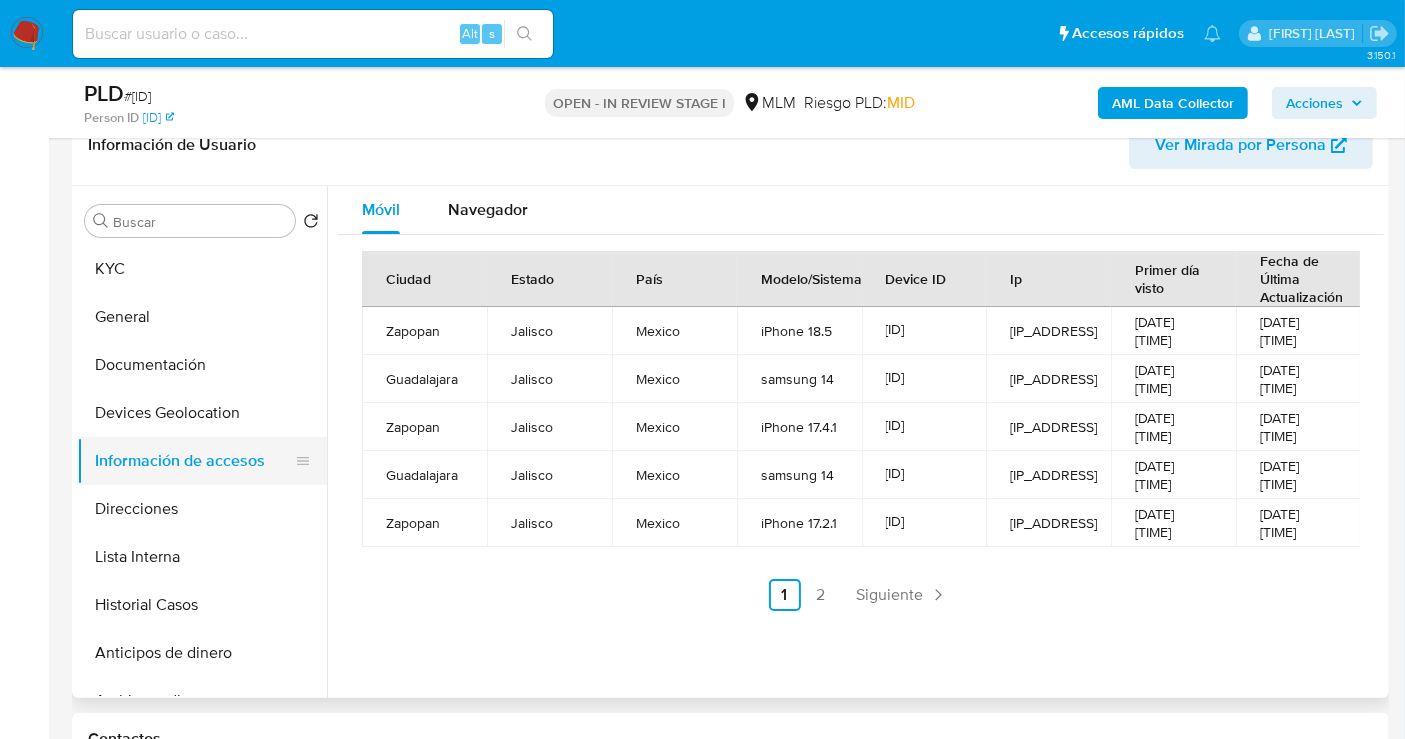 type 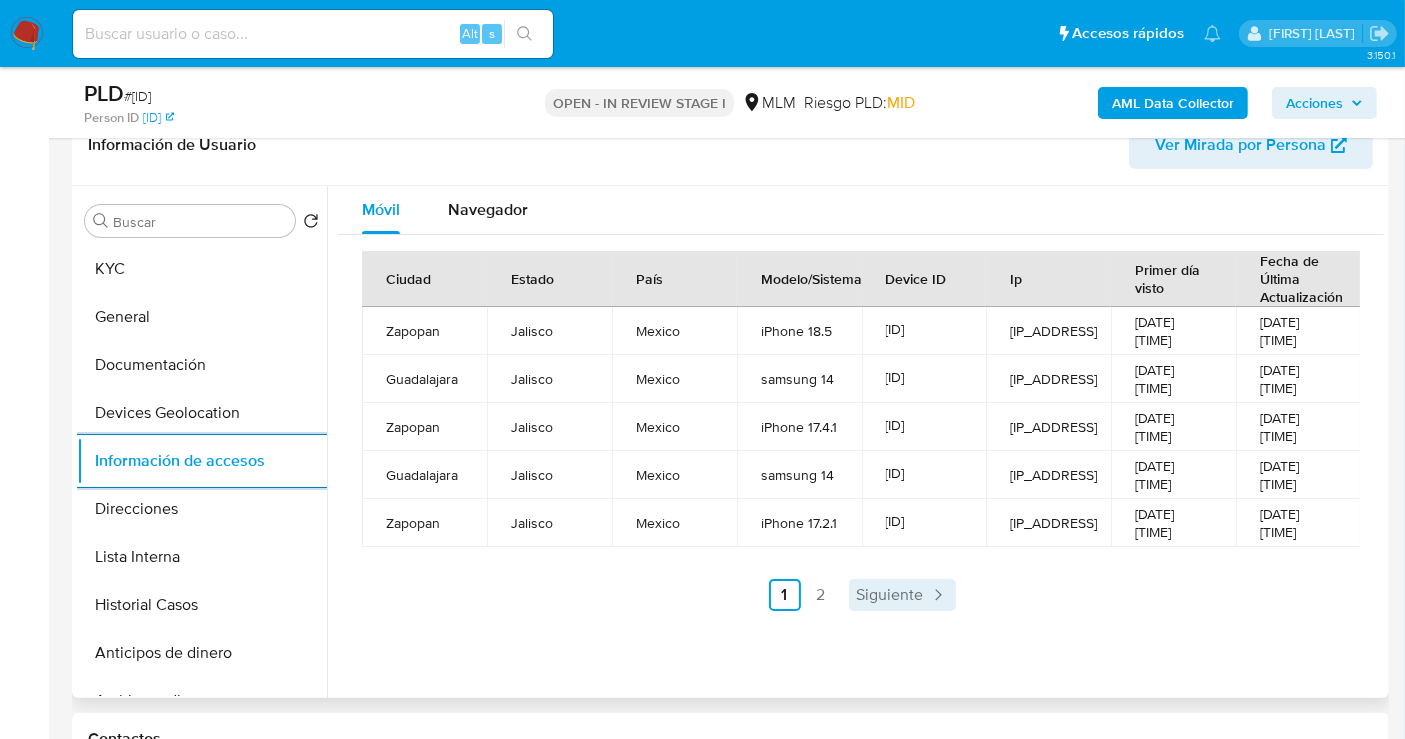 click on "Siguiente" at bounding box center (890, 595) 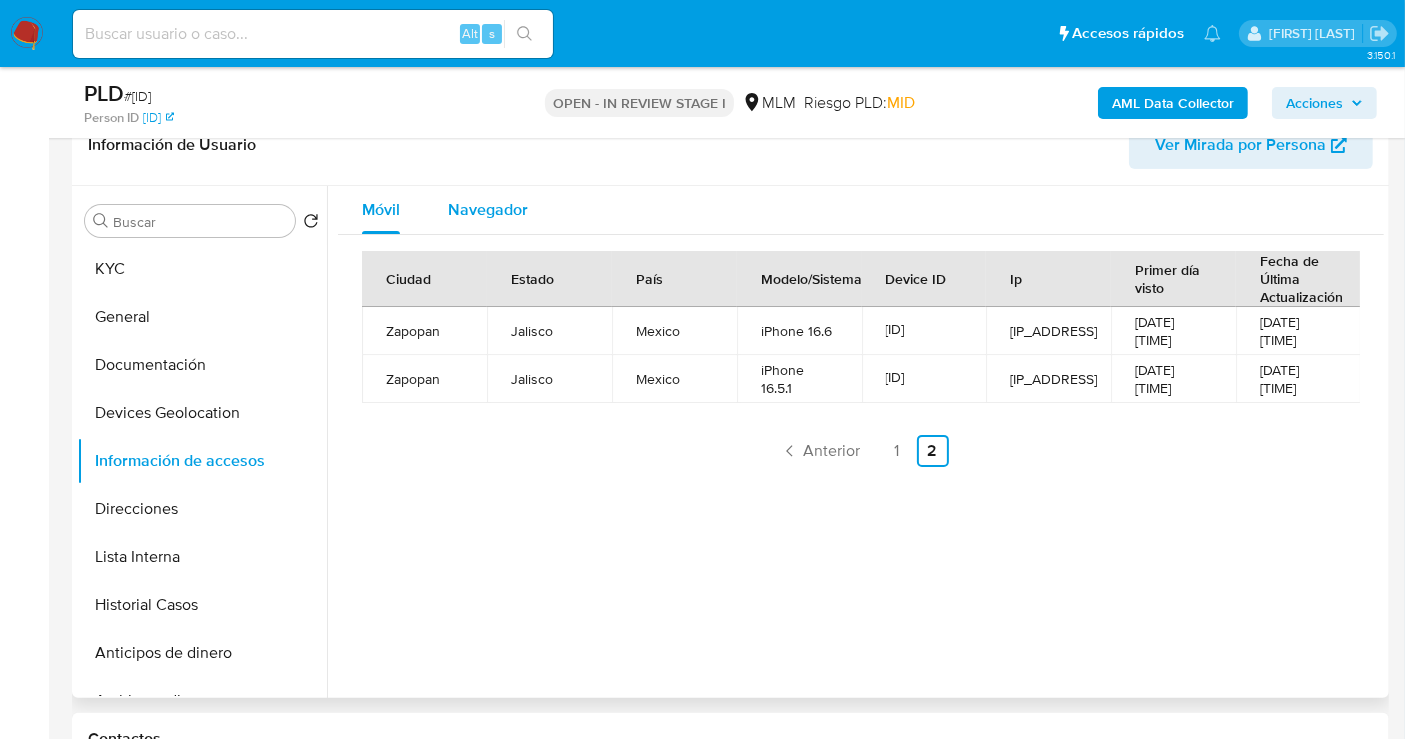 click on "Navegador" at bounding box center [488, 209] 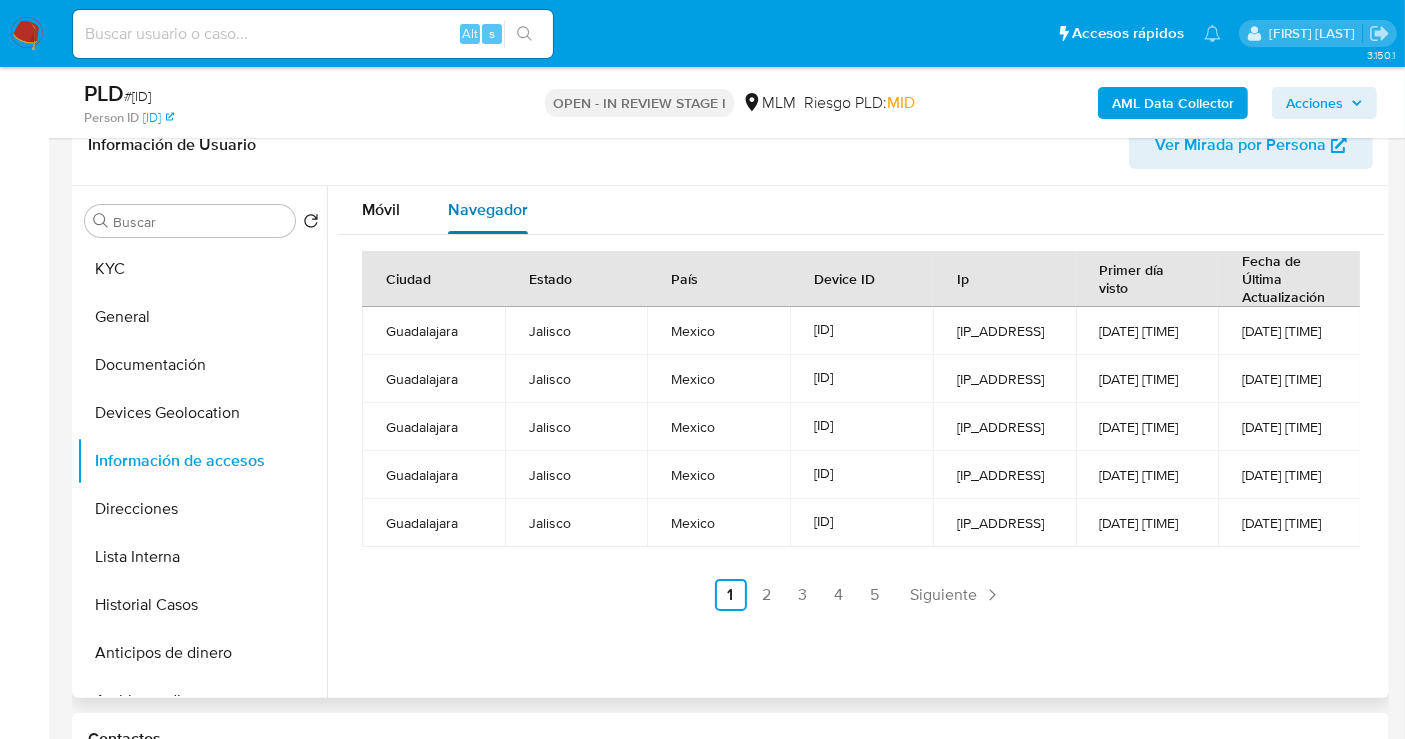 type 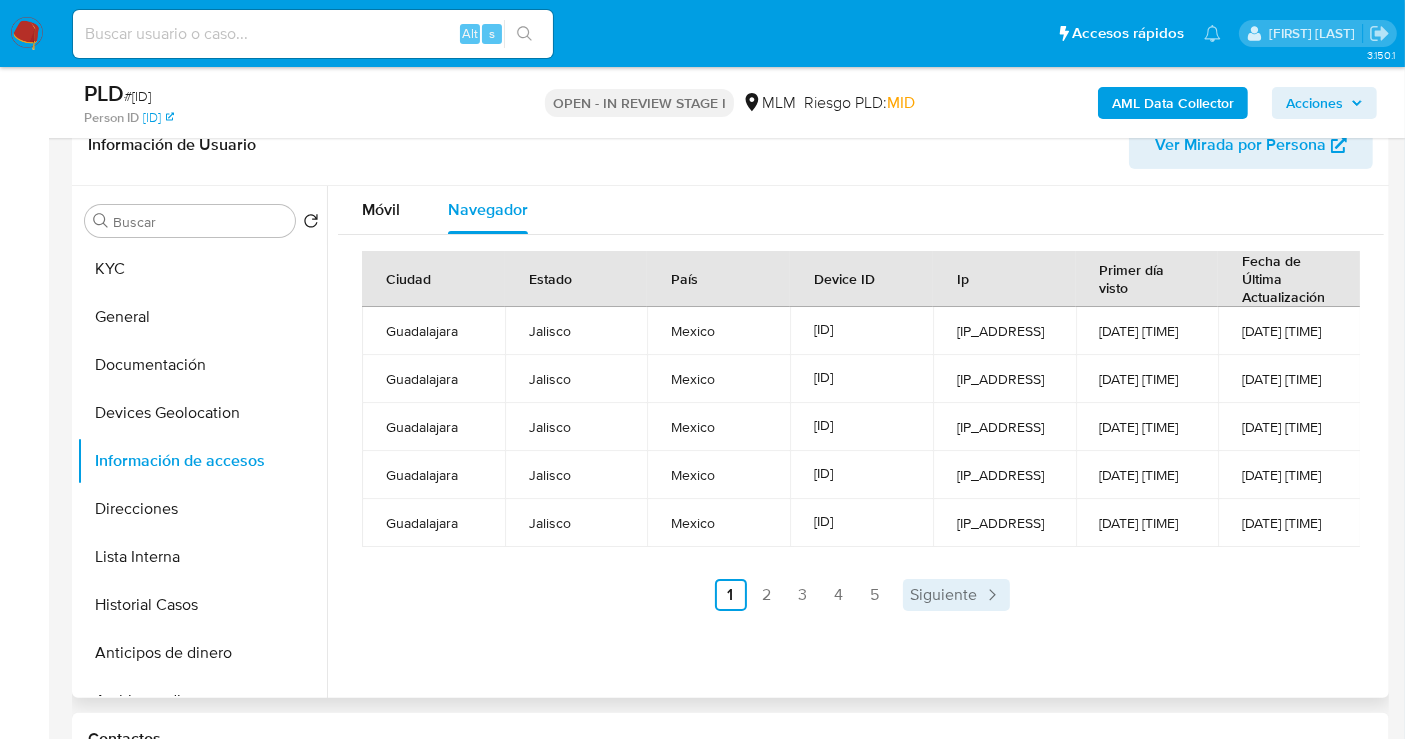 click 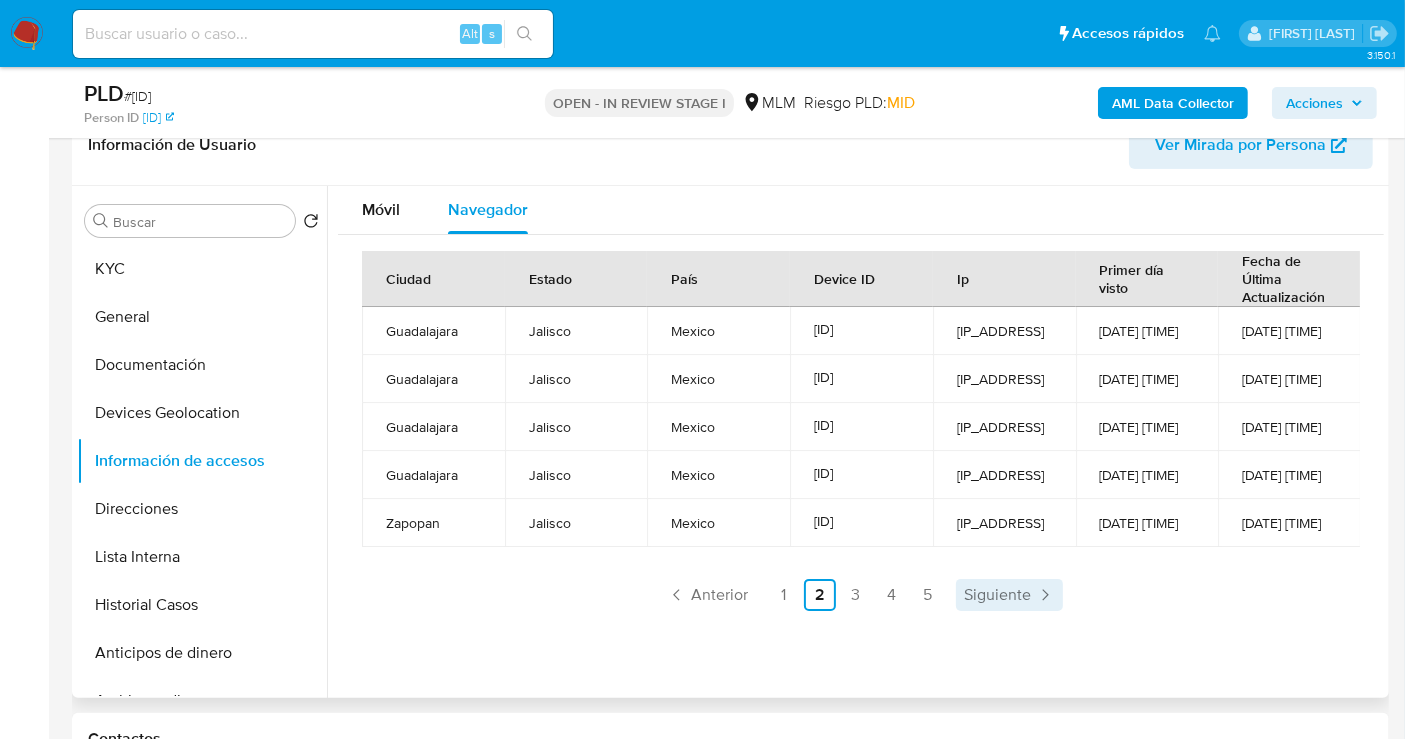 click on "Siguiente" at bounding box center [997, 595] 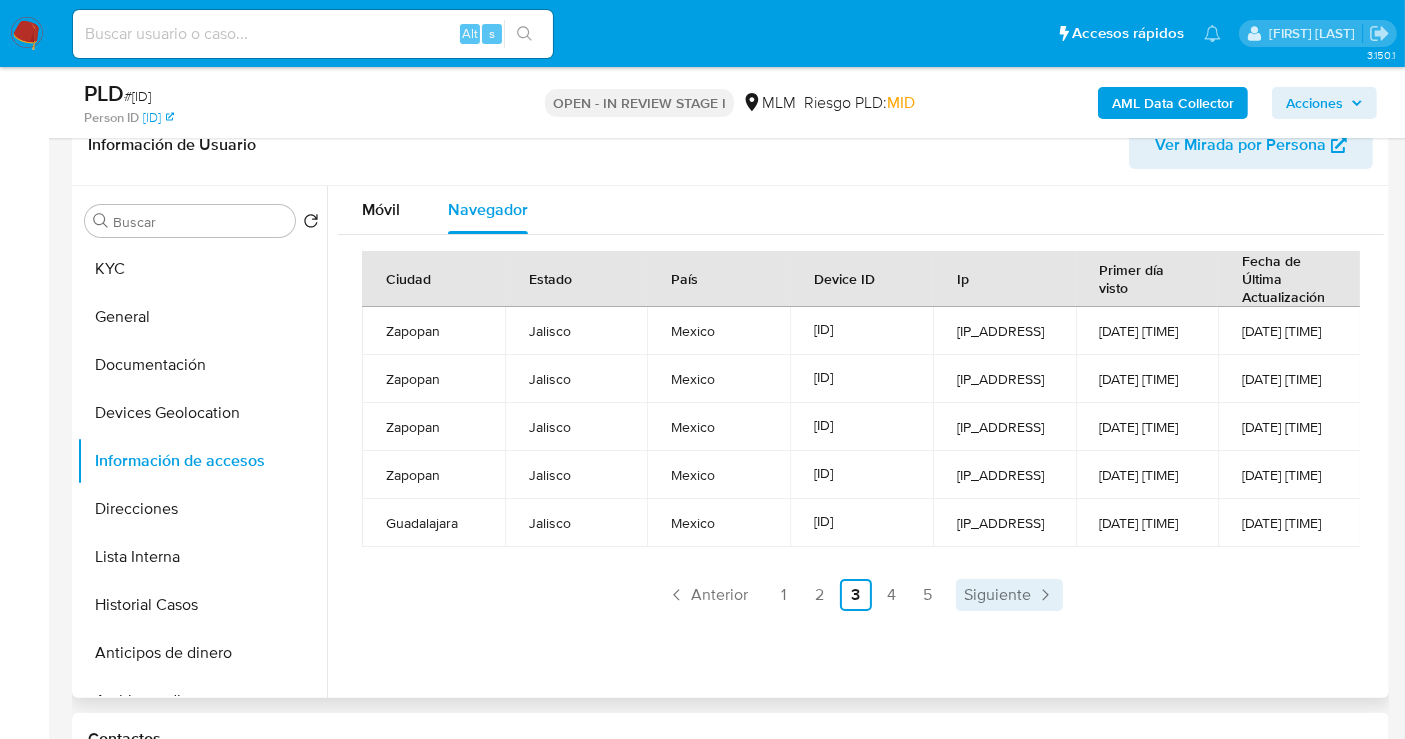 click on "Siguiente" at bounding box center (997, 595) 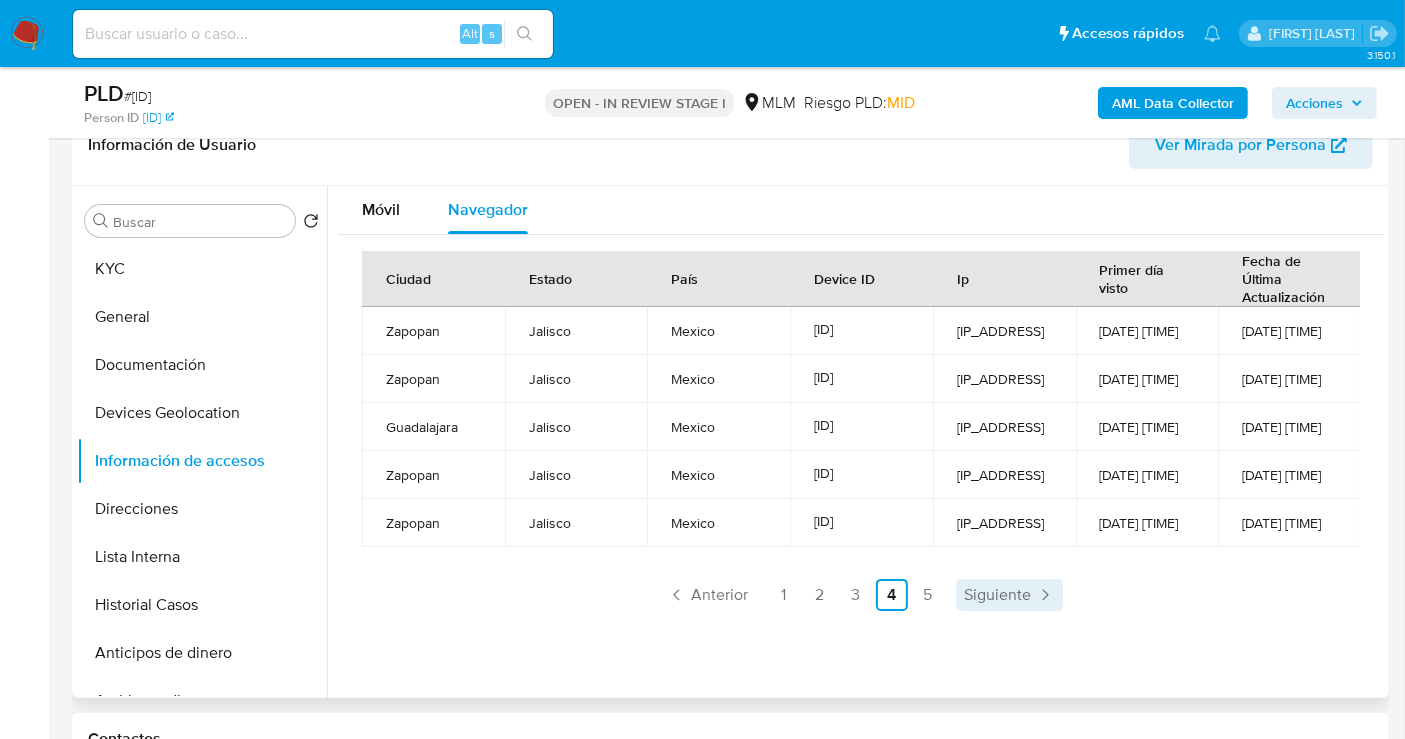 click on "Siguiente" at bounding box center [997, 595] 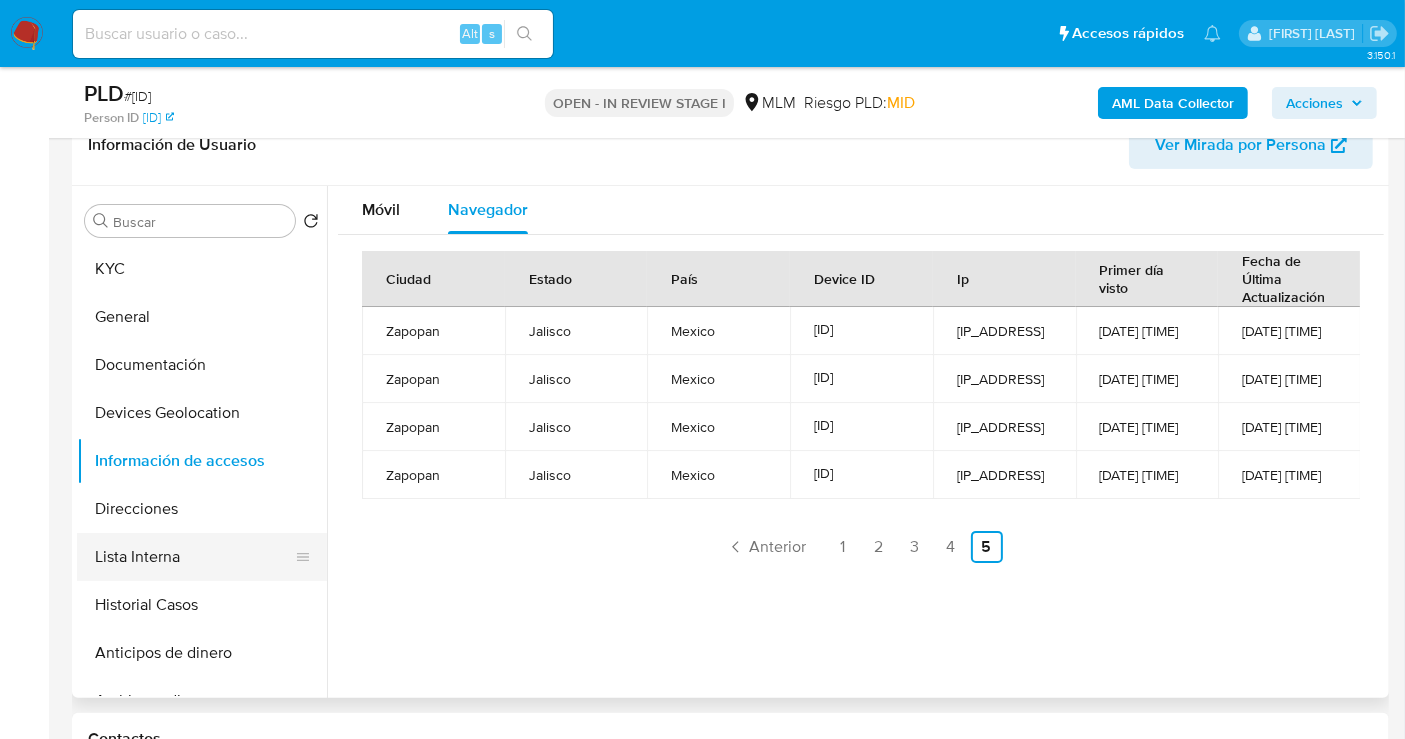 click on "Lista Interna" at bounding box center (194, 557) 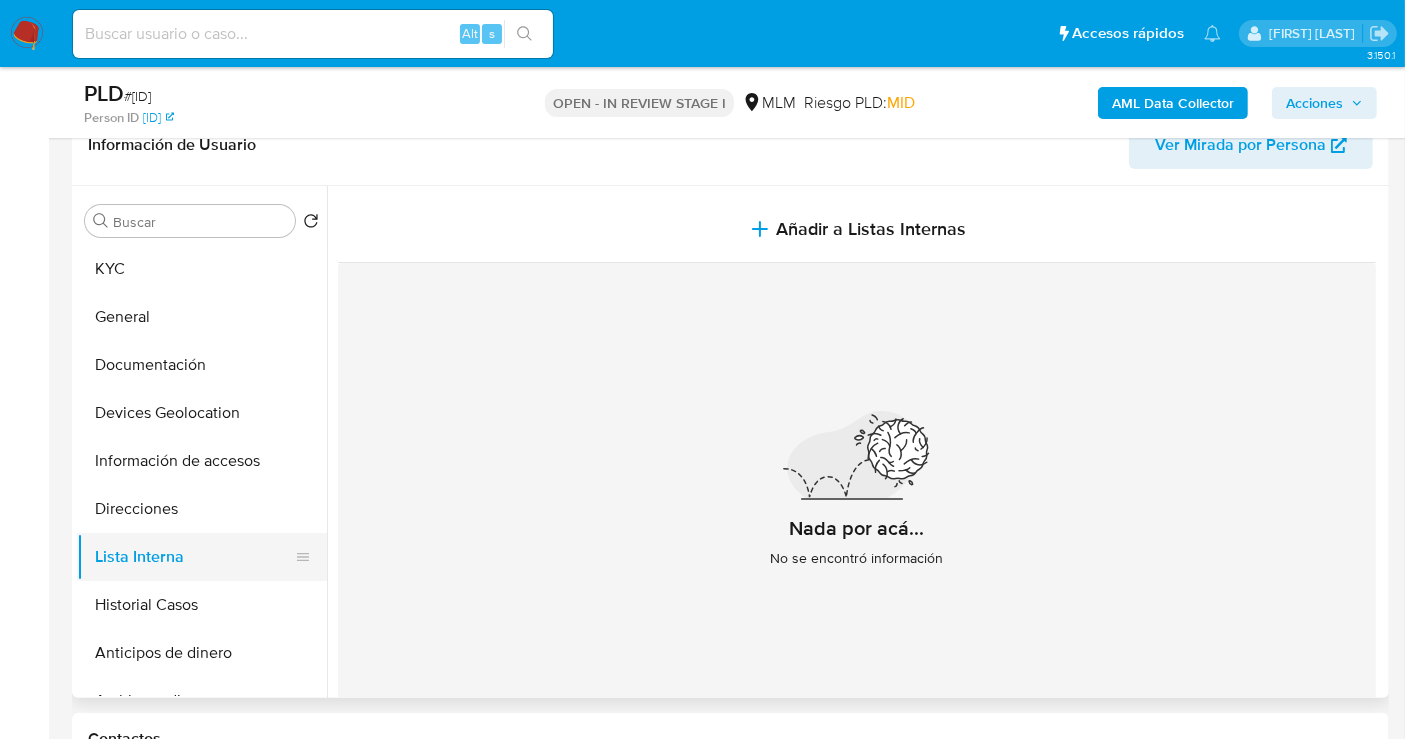 type 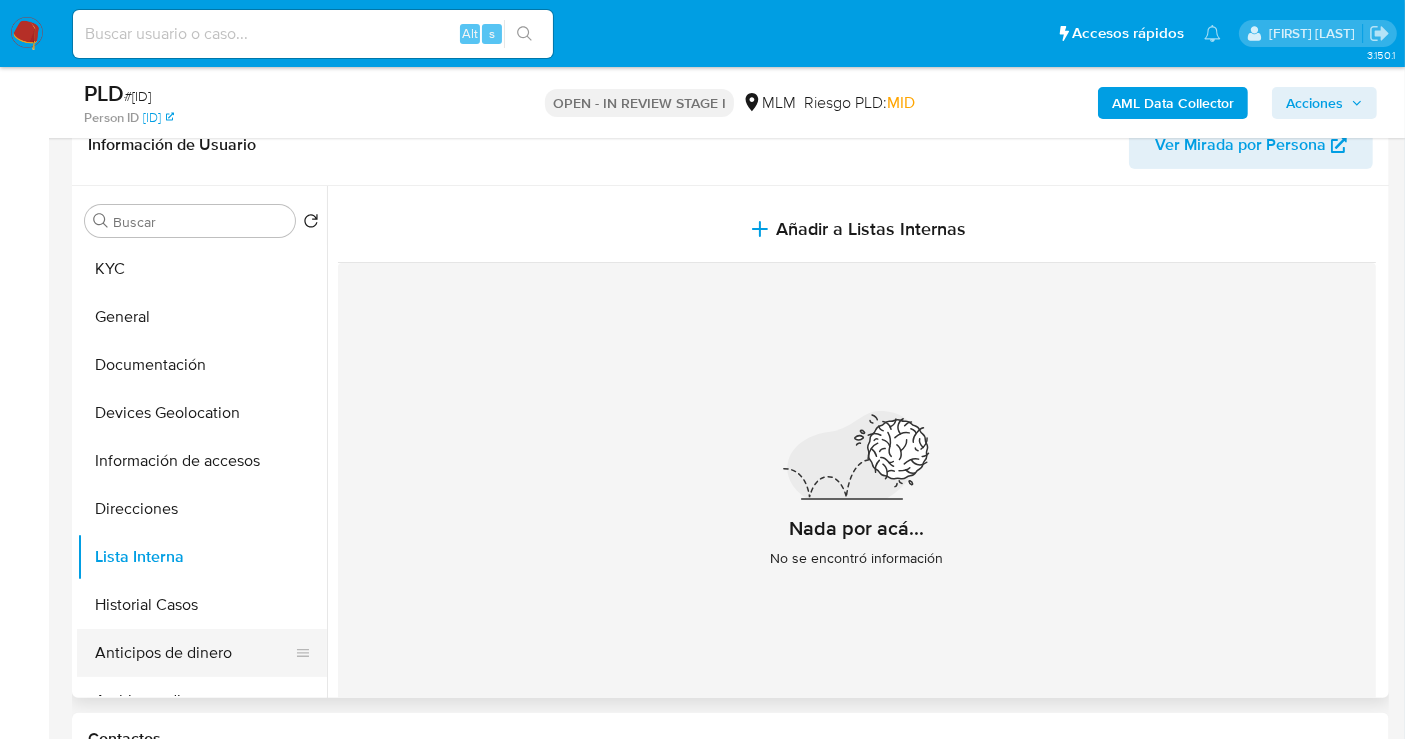 click on "Anticipos de dinero" at bounding box center (194, 653) 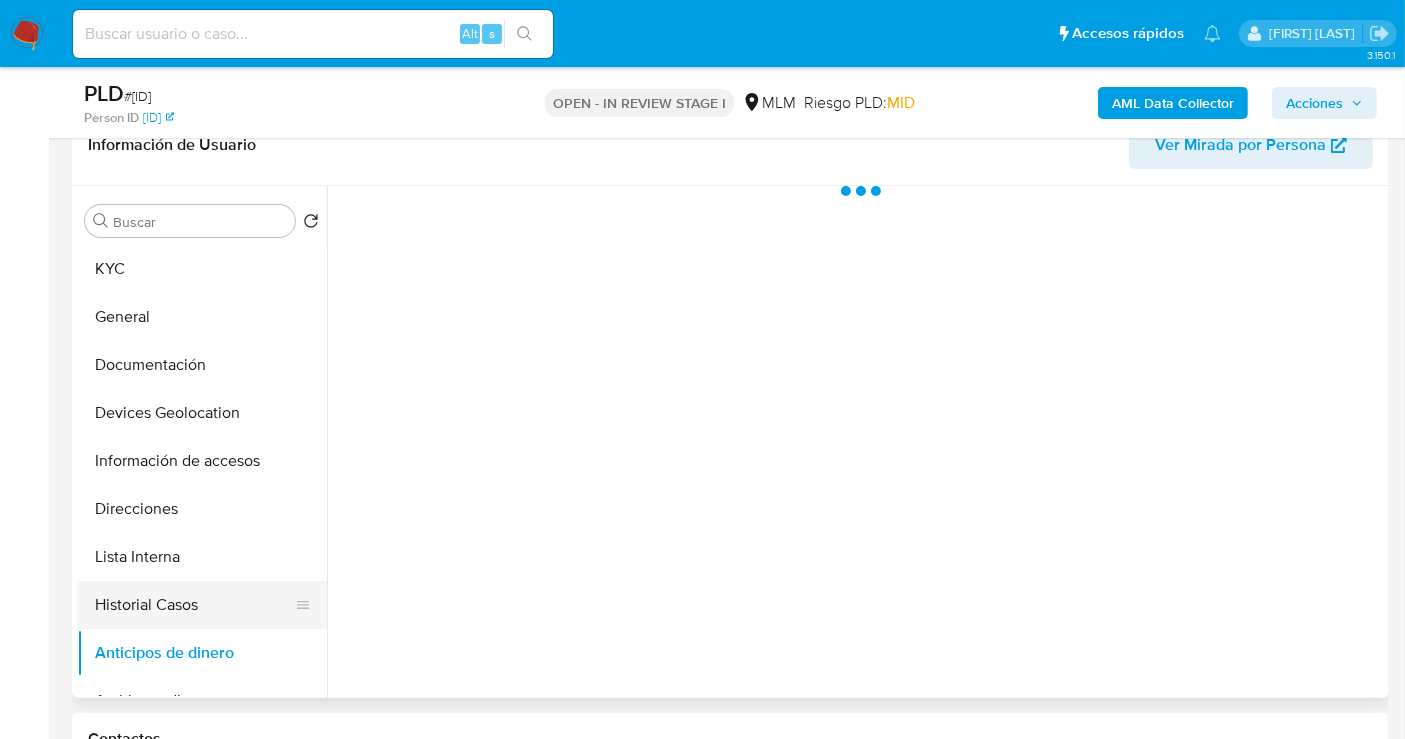 click on "Historial Casos" at bounding box center [194, 605] 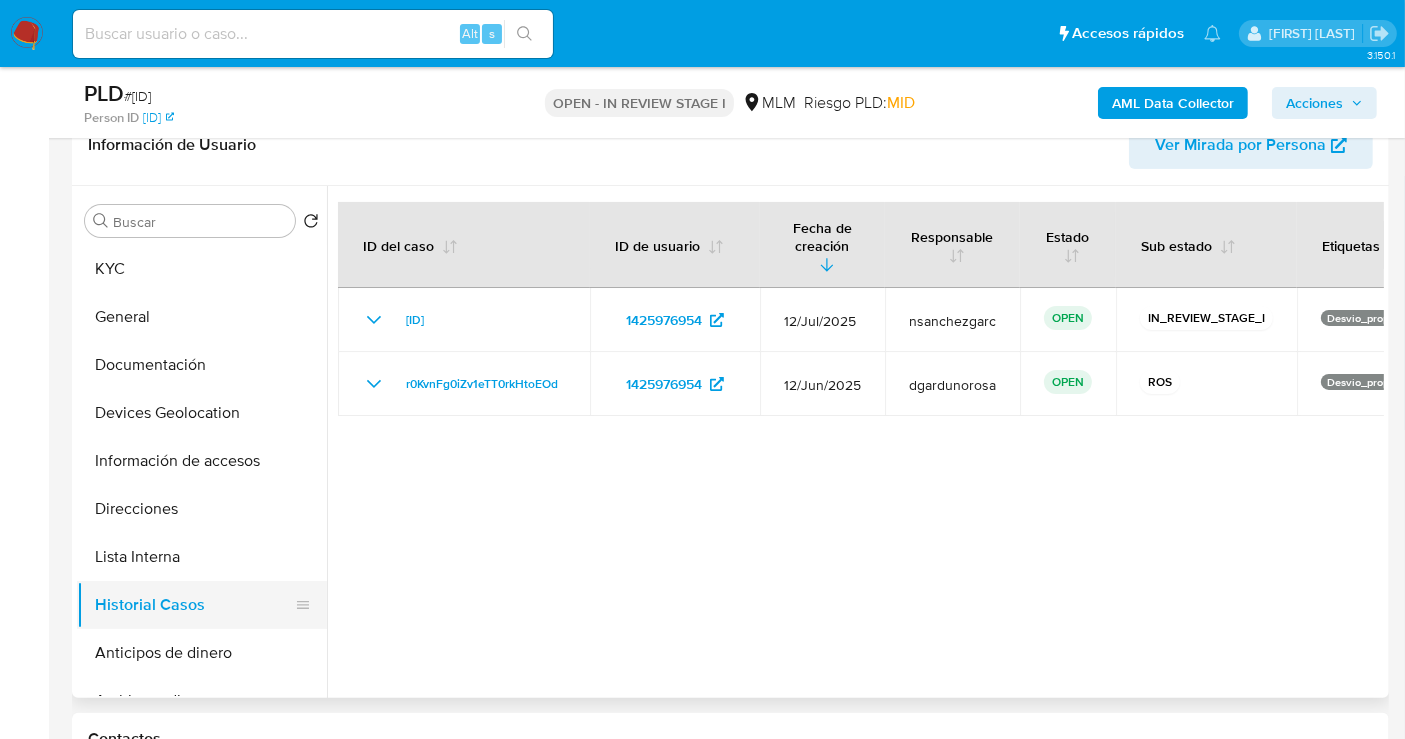 type 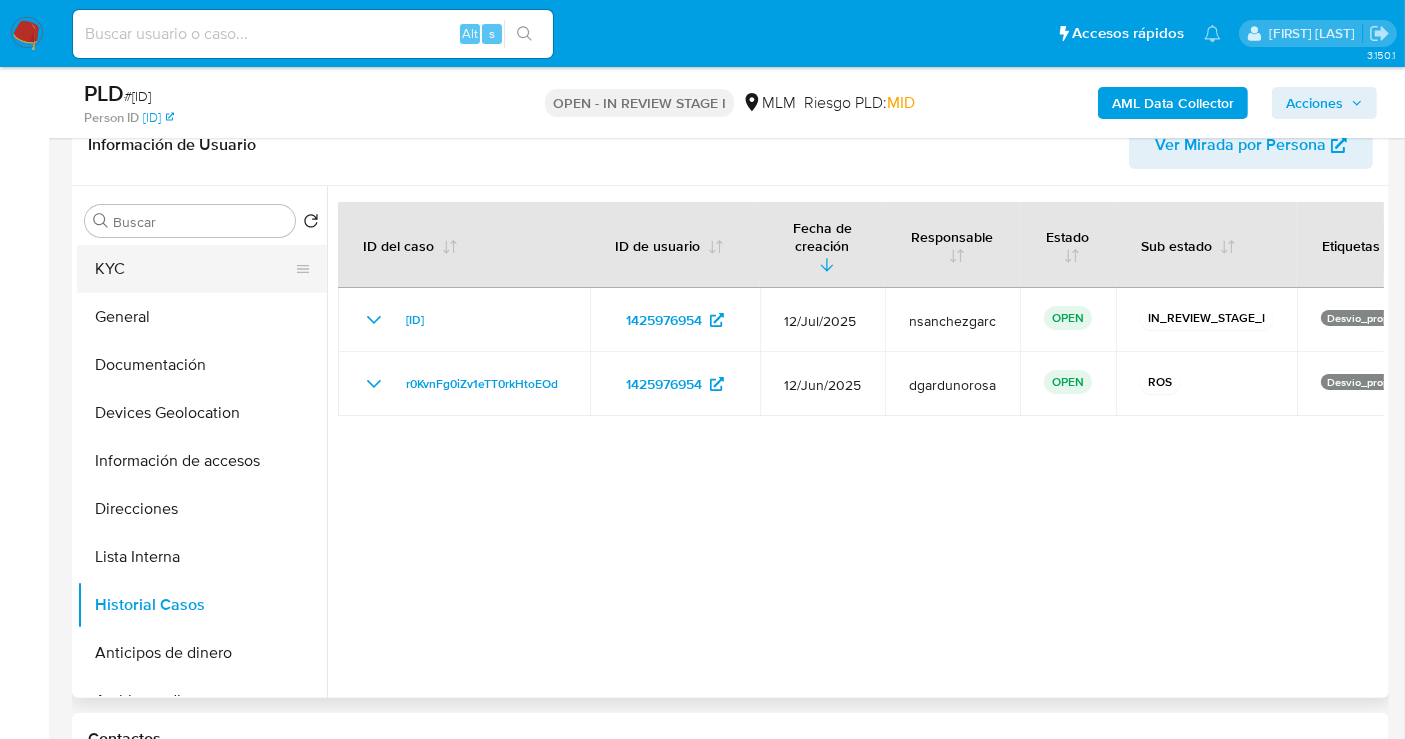 click on "KYC" at bounding box center [194, 269] 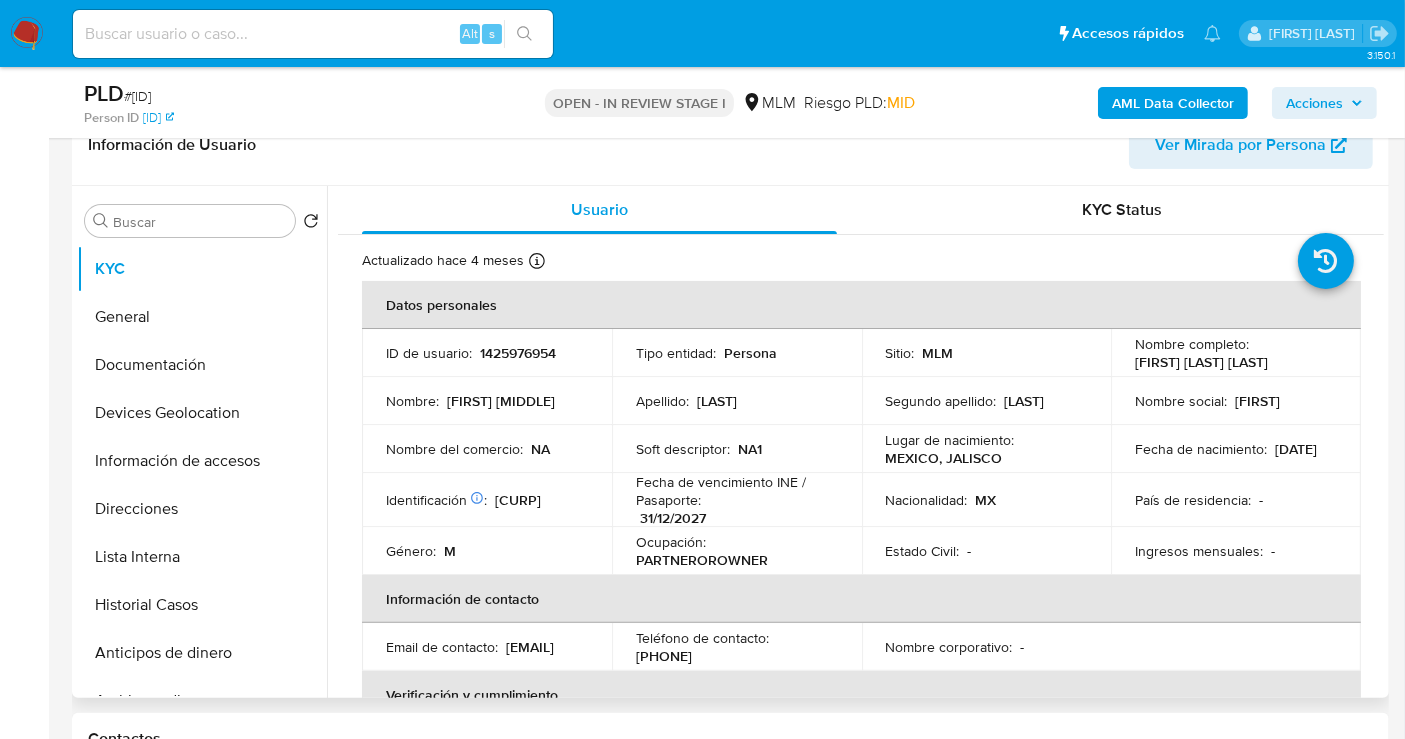 drag, startPoint x: 562, startPoint y: 658, endPoint x: 352, endPoint y: 669, distance: 210.2879 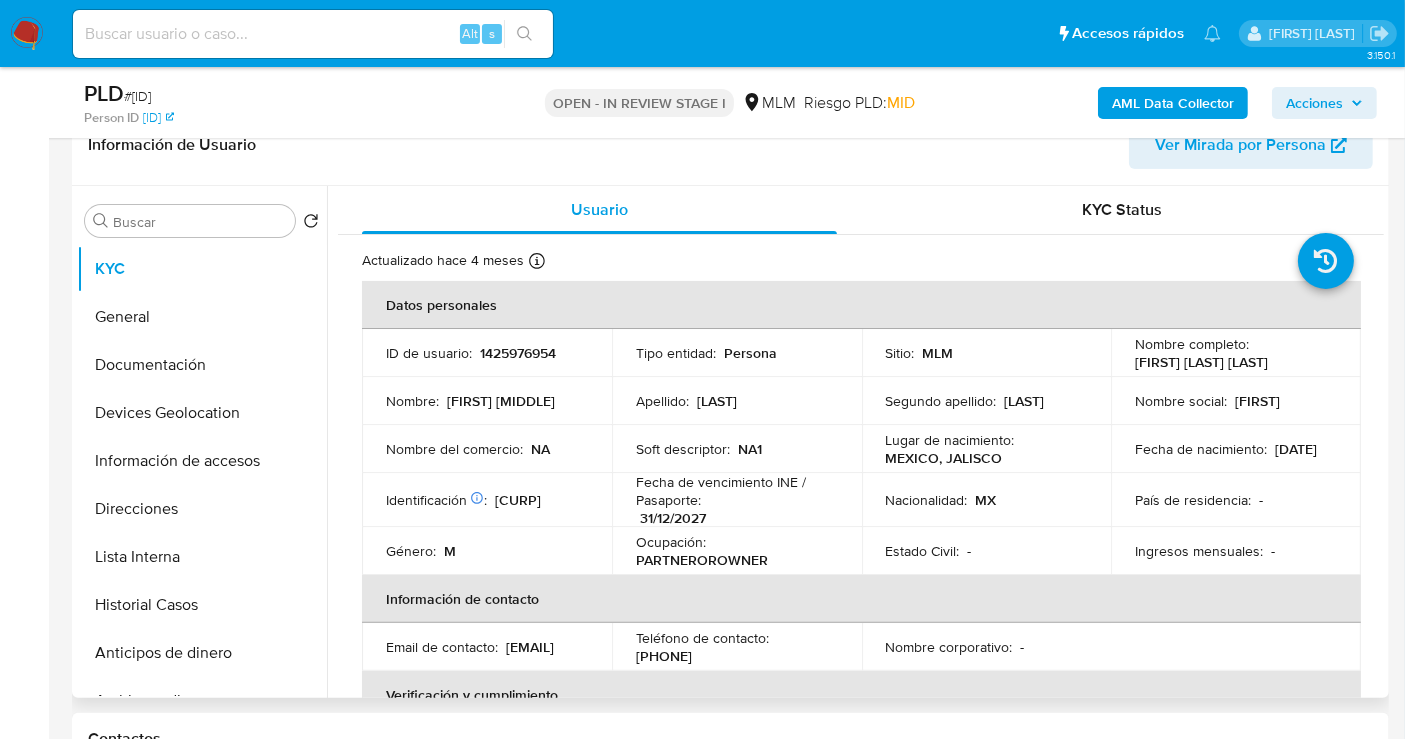 drag, startPoint x: 648, startPoint y: 653, endPoint x: 717, endPoint y: 287, distance: 372.44733 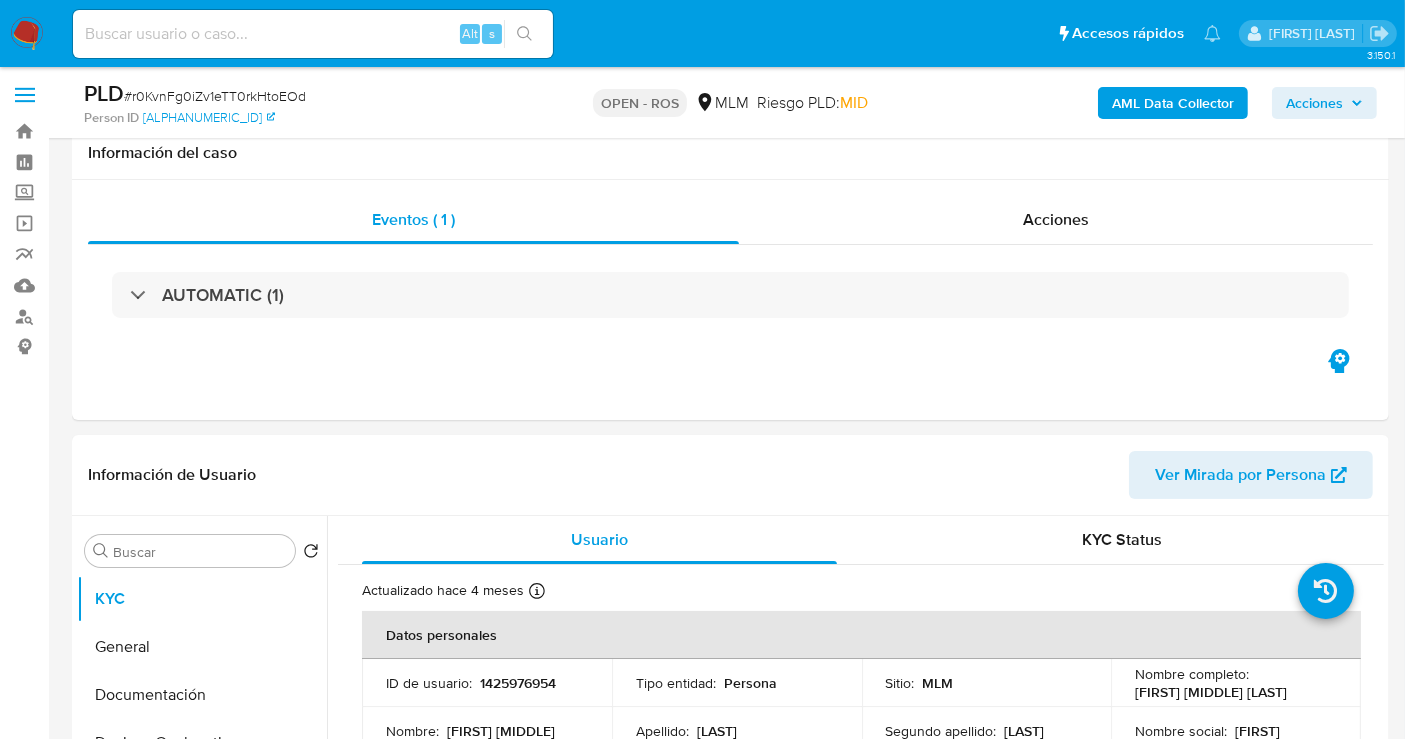 scroll, scrollTop: 0, scrollLeft: 0, axis: both 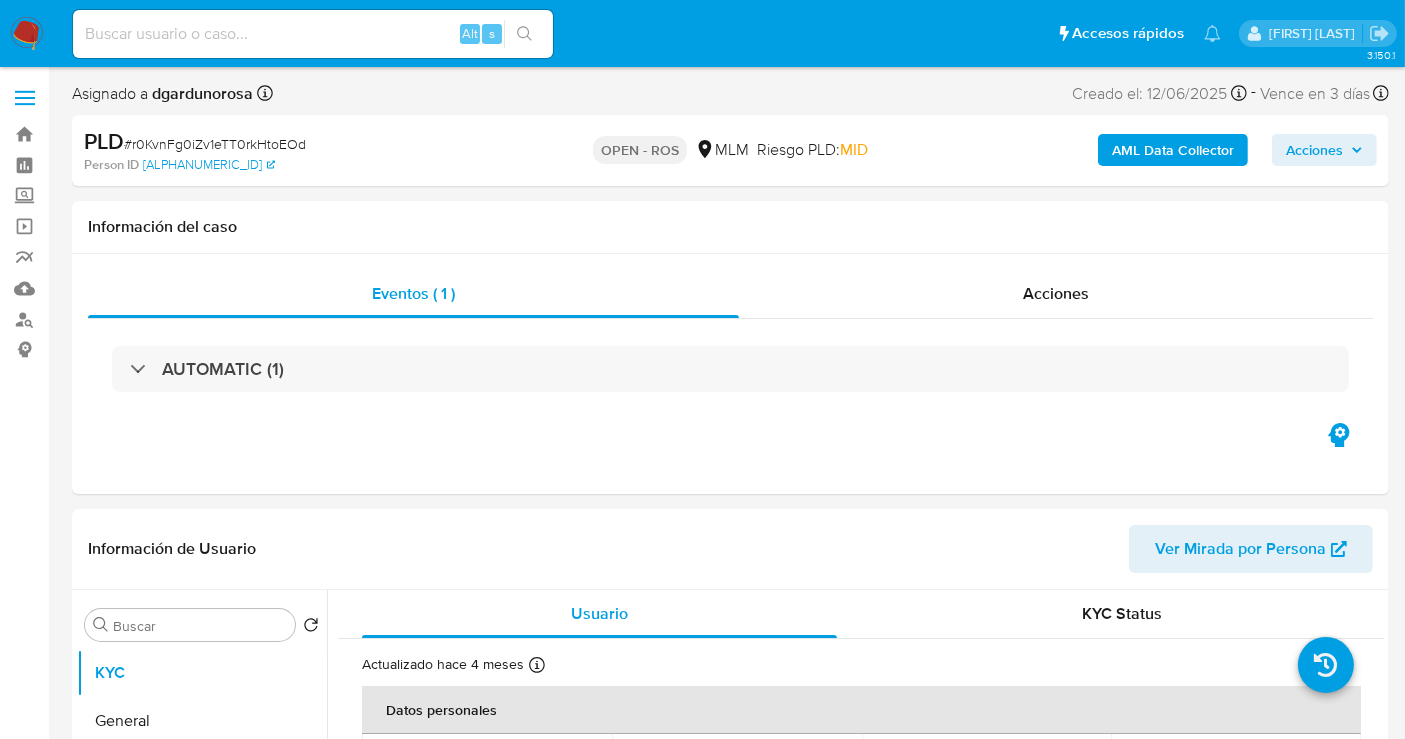 select on "10" 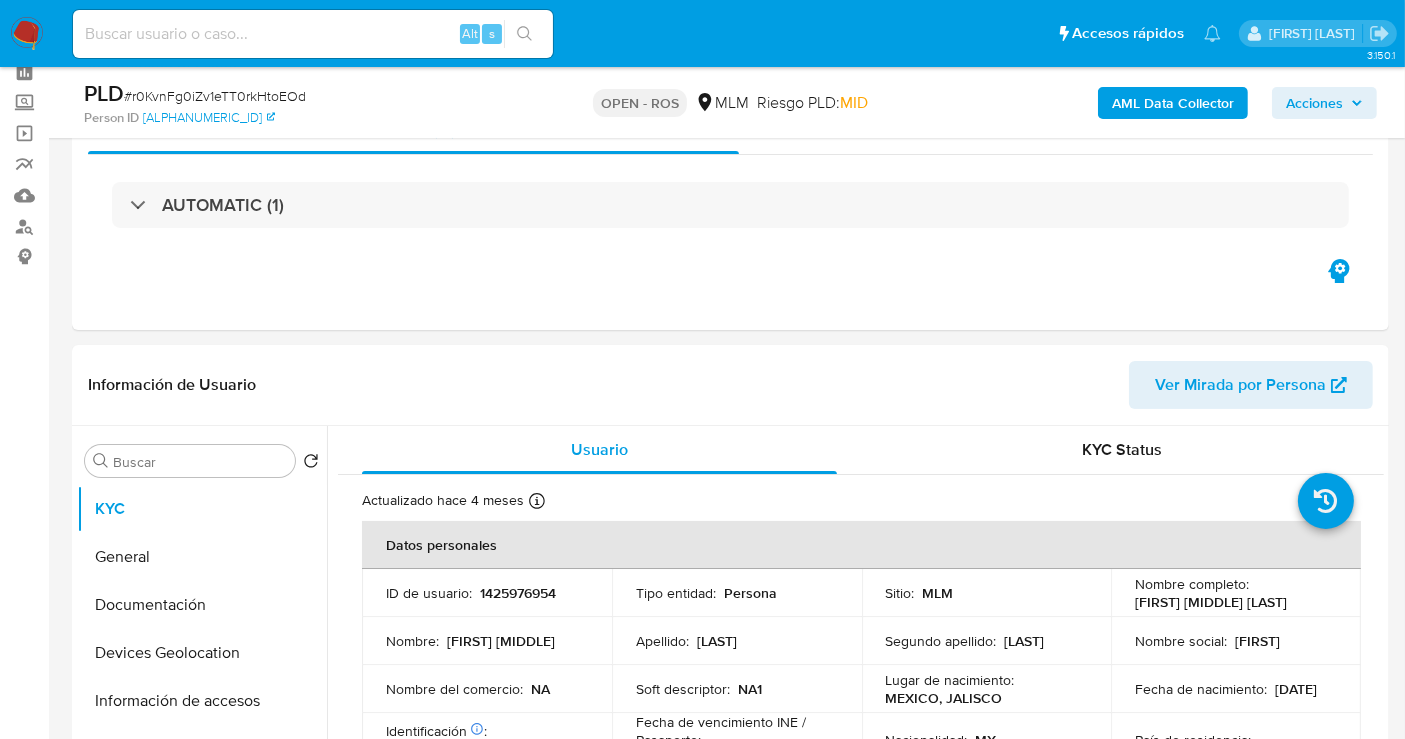 scroll, scrollTop: 222, scrollLeft: 0, axis: vertical 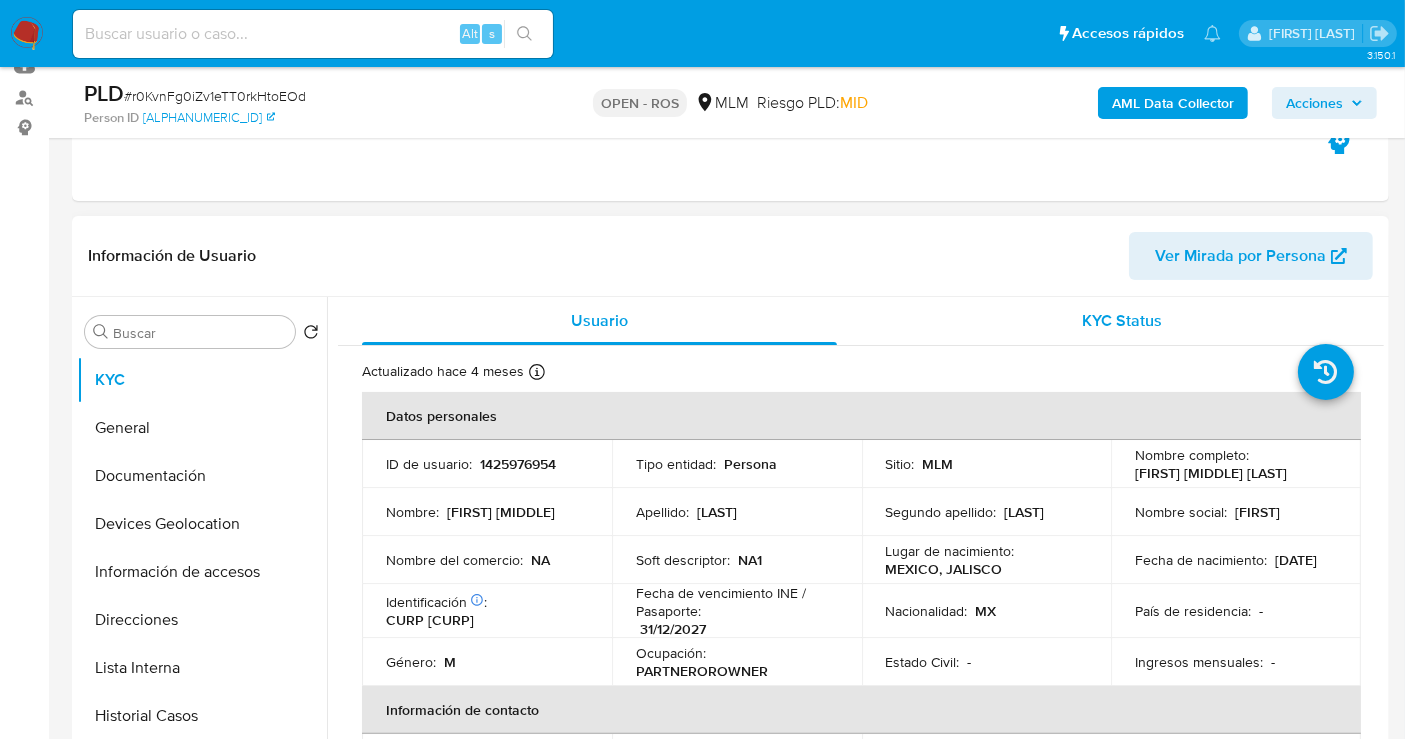 click on "KYC Status" at bounding box center [1123, 320] 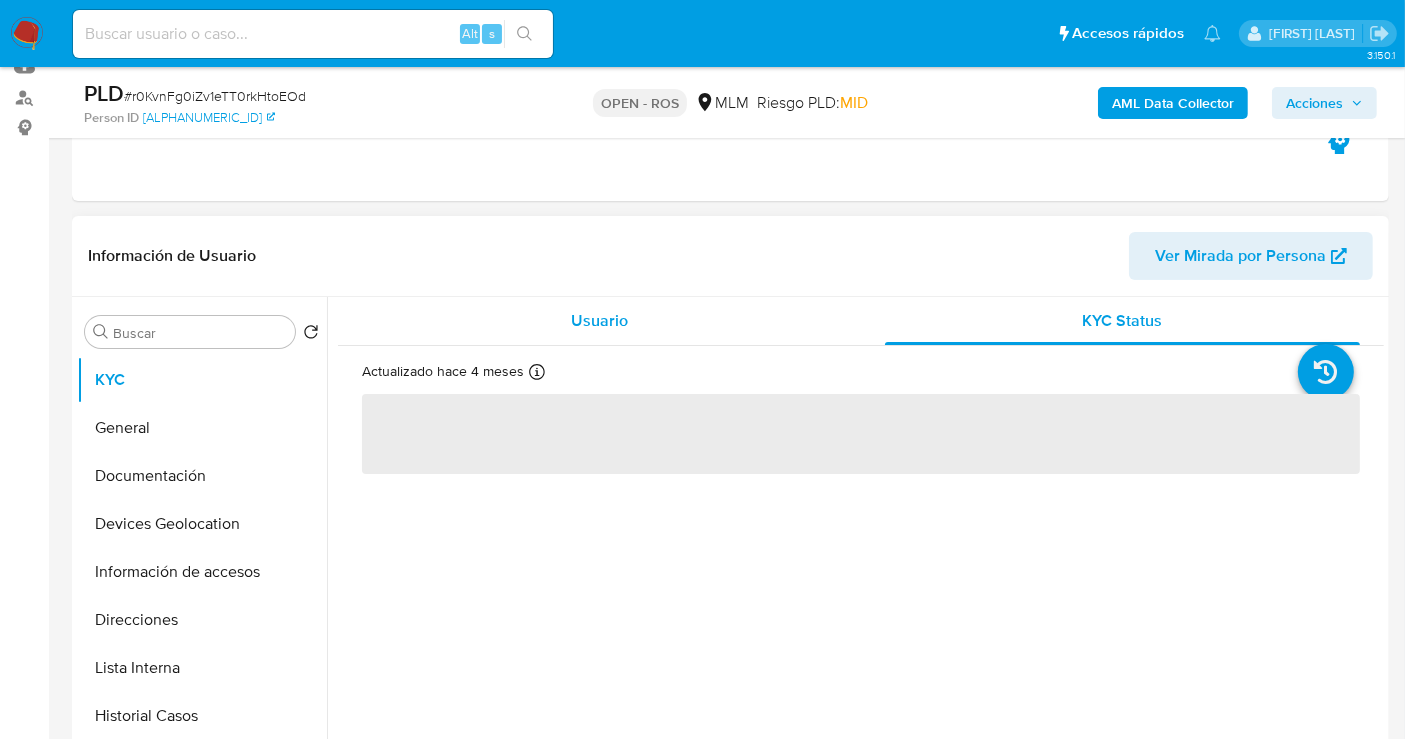 click on "Usuario" at bounding box center (599, 321) 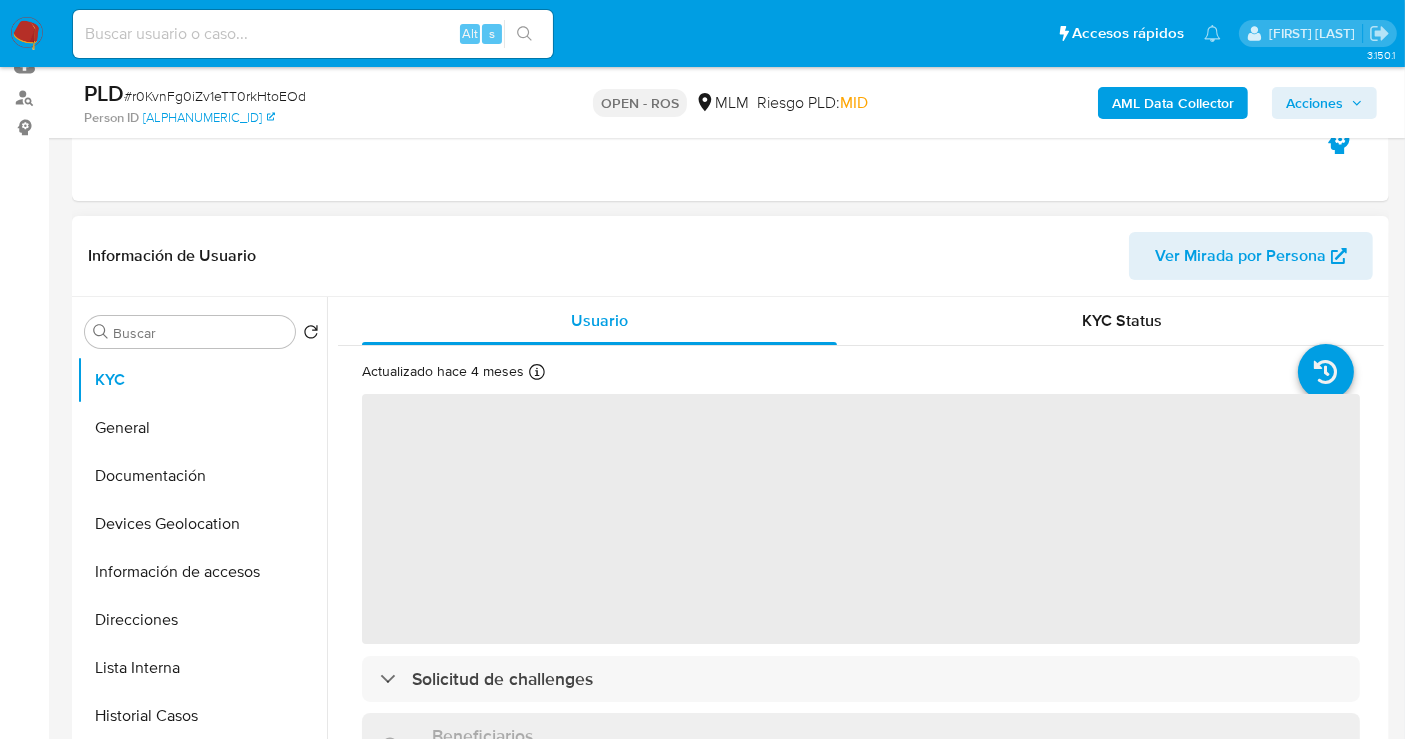 scroll, scrollTop: 0, scrollLeft: 0, axis: both 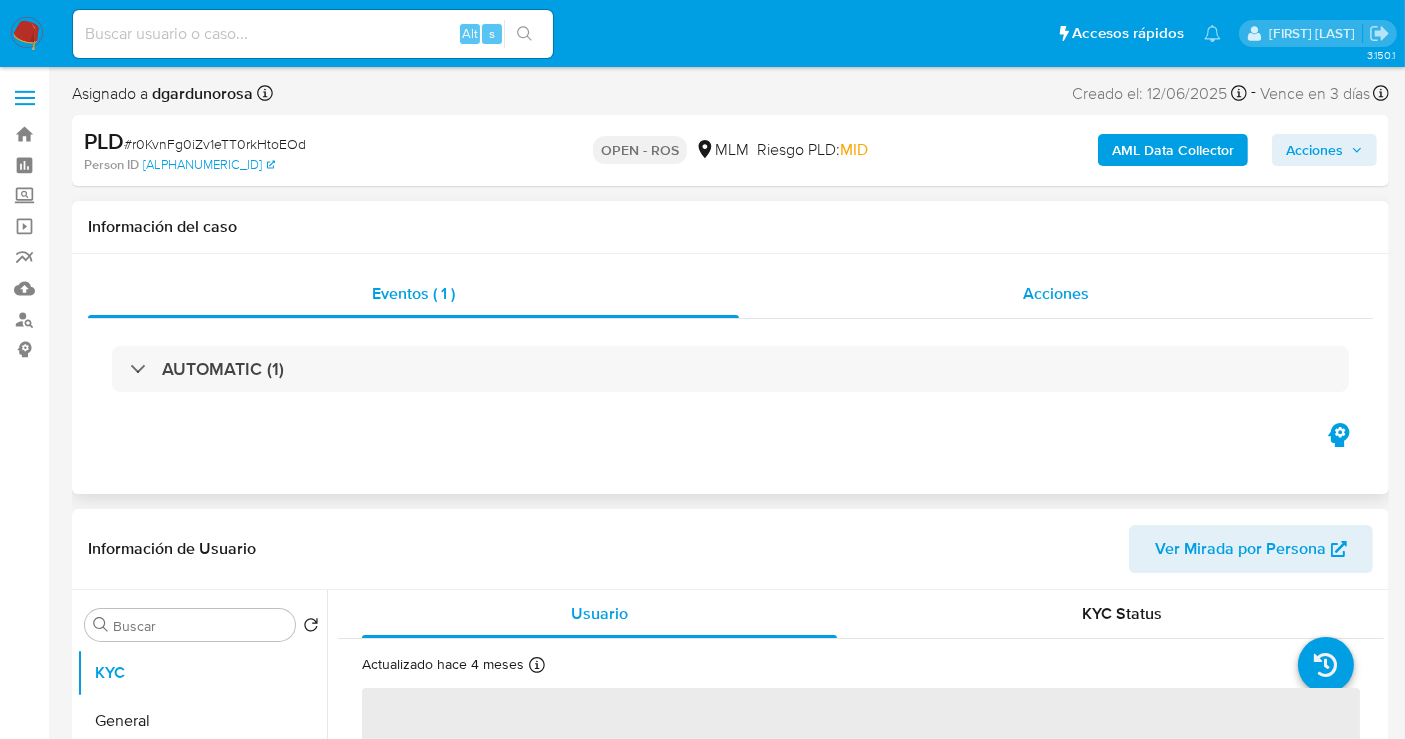 click on "Acciones" at bounding box center (1056, 294) 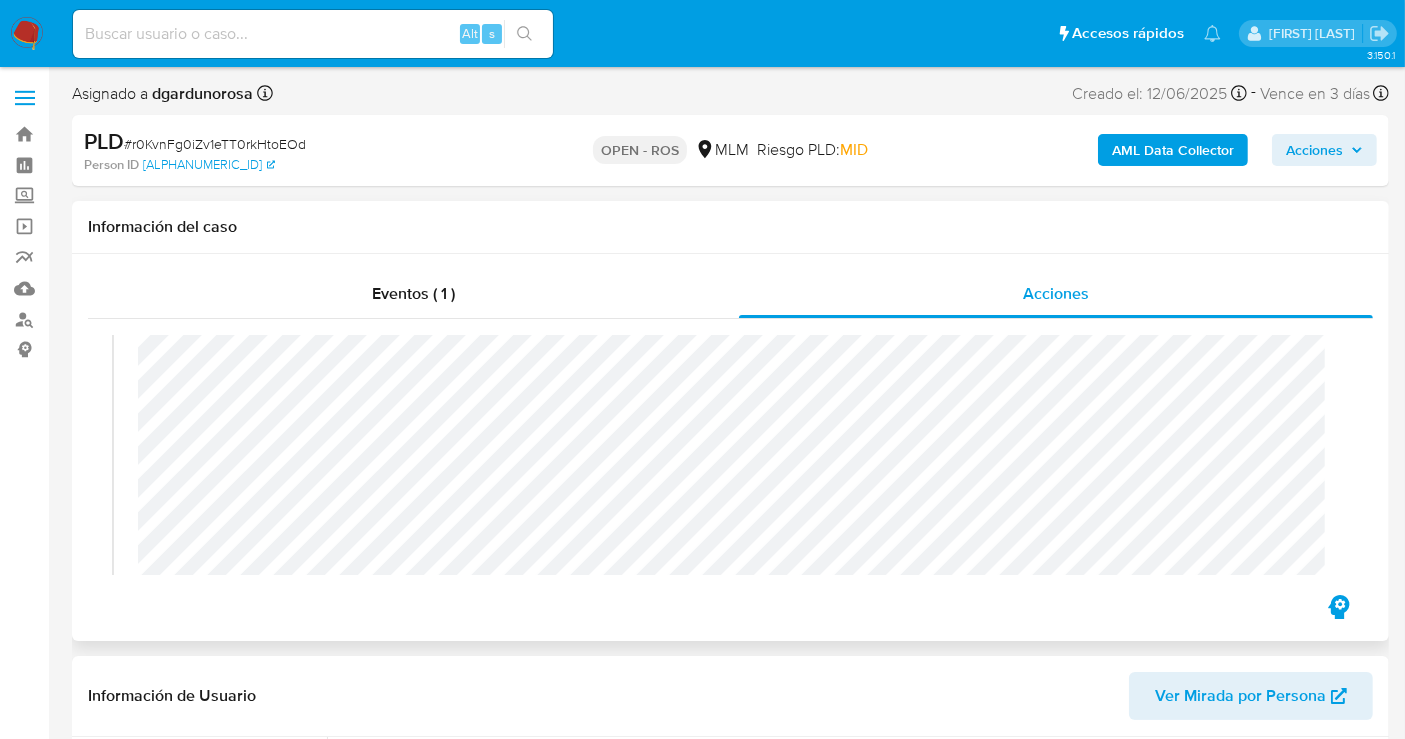 scroll, scrollTop: 888, scrollLeft: 0, axis: vertical 